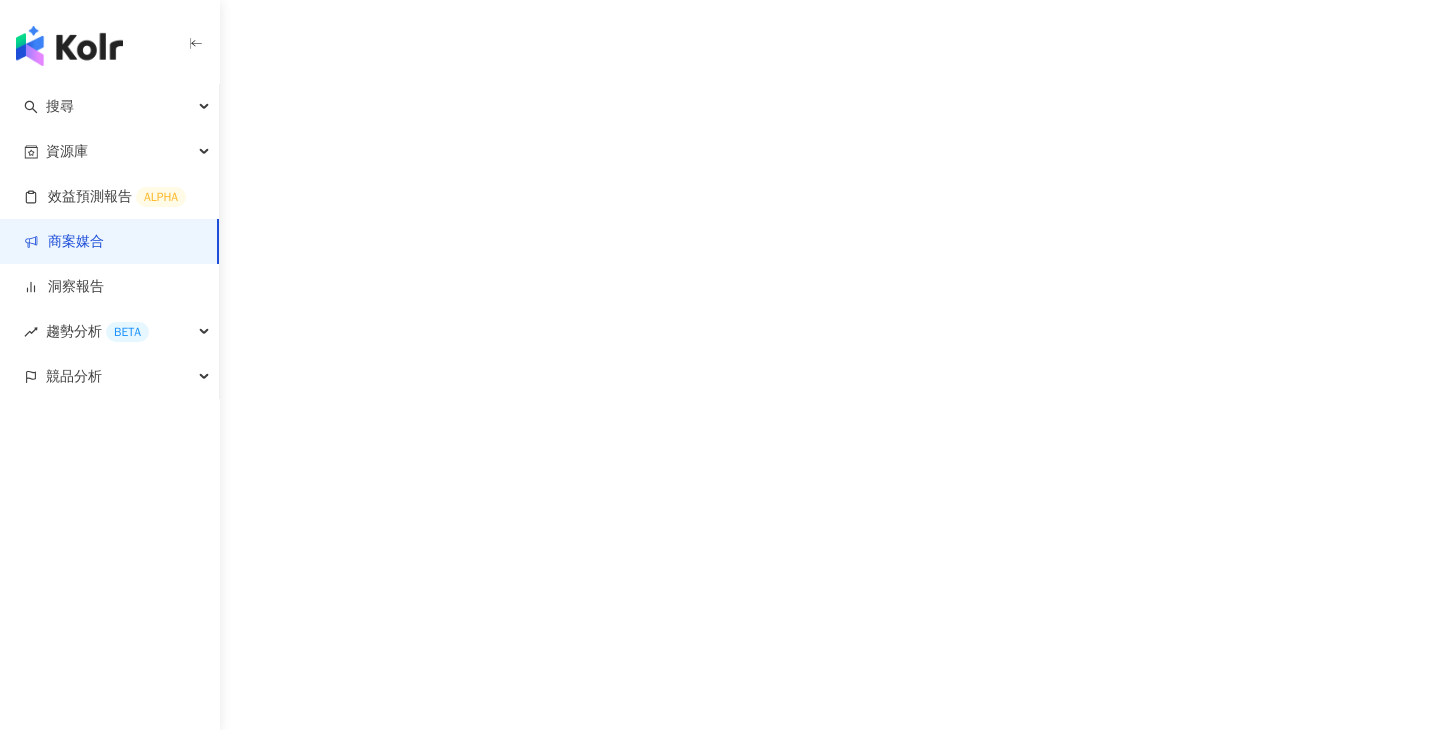 scroll, scrollTop: 0, scrollLeft: 0, axis: both 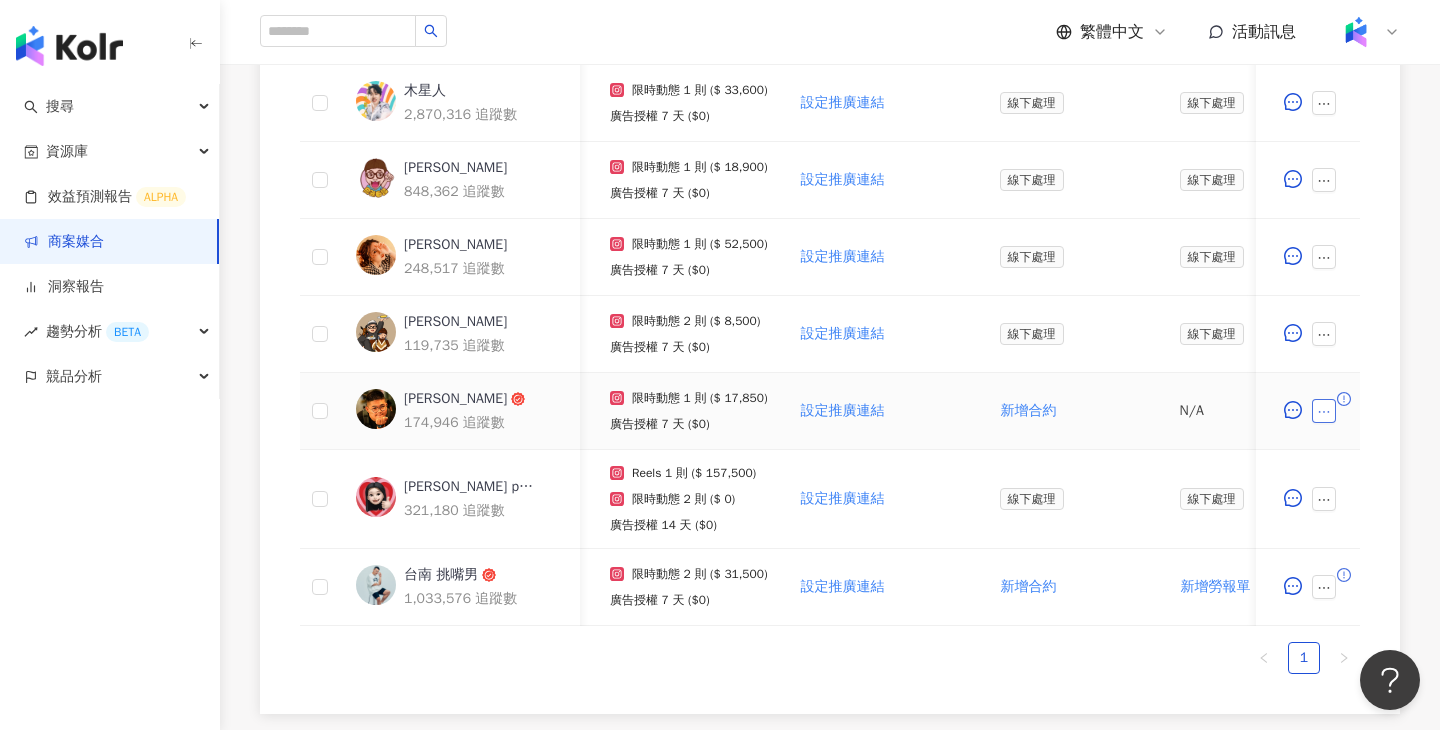 click 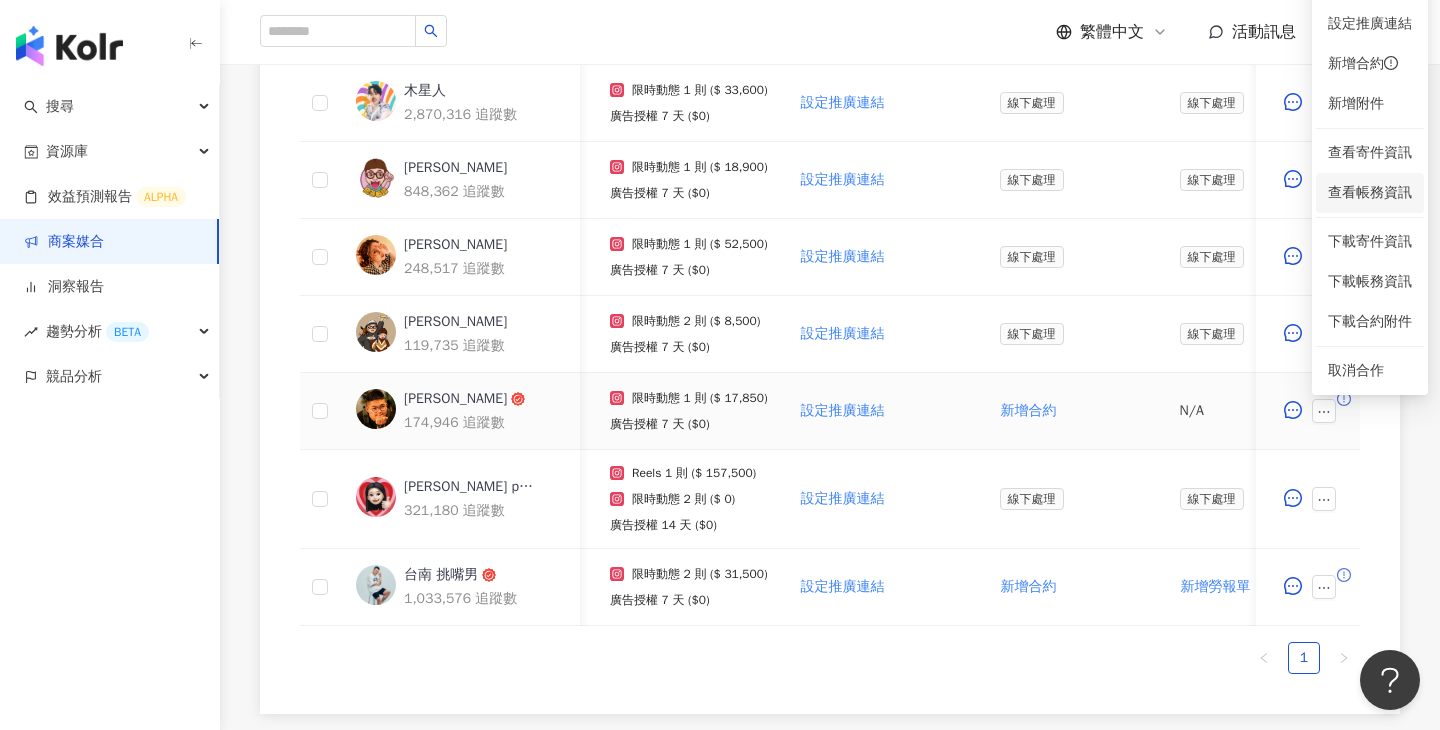 click on "查看帳務資訊" at bounding box center (1370, 193) 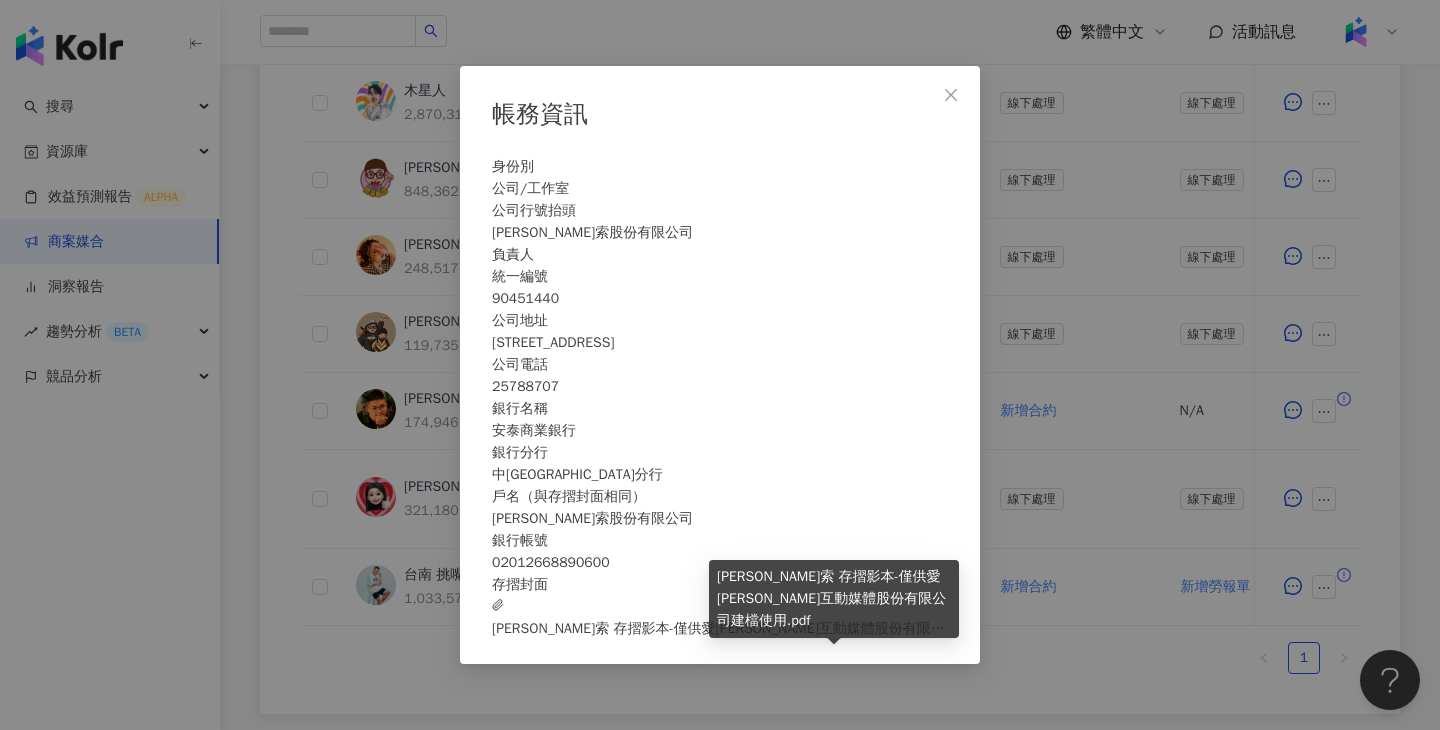click on "[PERSON_NAME]索 存摺影本-僅供愛[PERSON_NAME]互動媒體股份有限公司建檔使用.pdf" at bounding box center (720, 618) 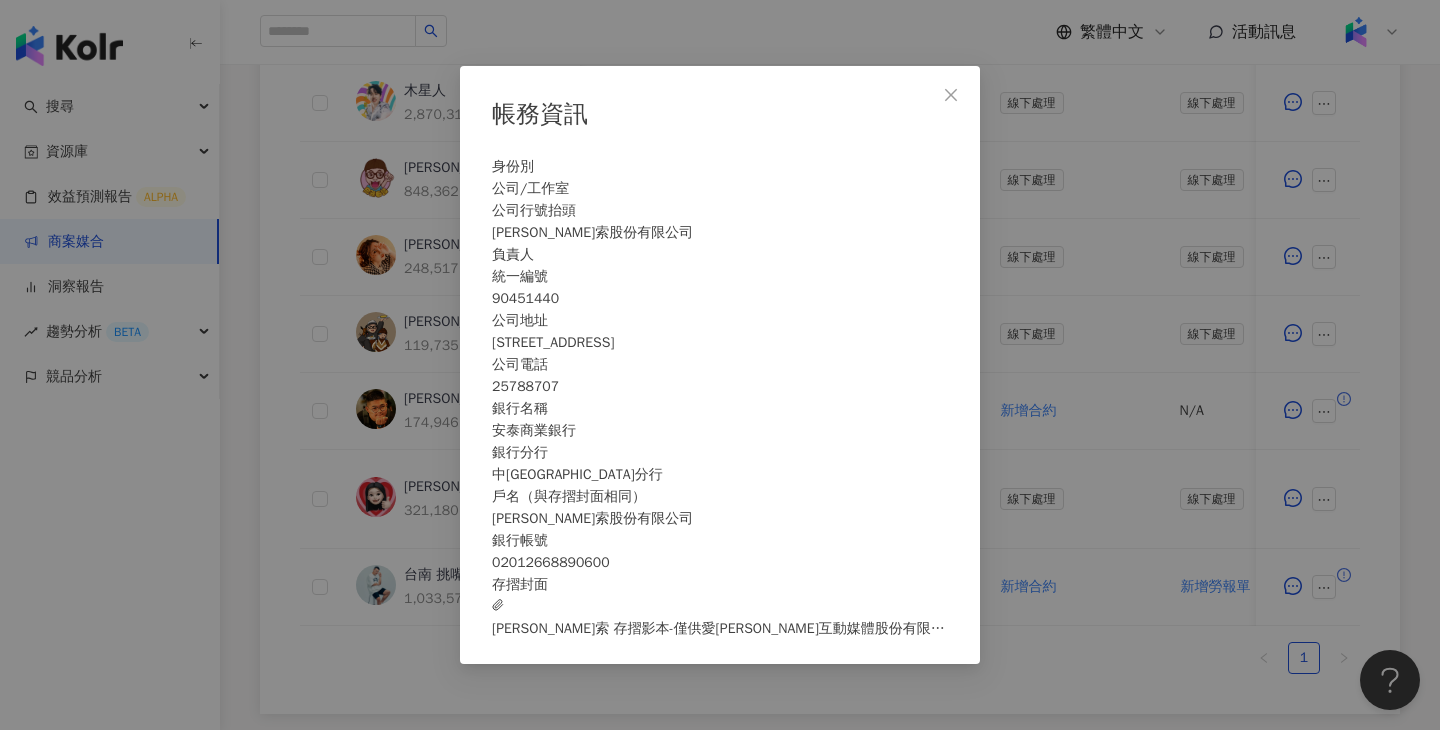click on "[PERSON_NAME]索 存摺影本-僅供愛[PERSON_NAME]互動媒體股份有限公司建檔使用.pdf" at bounding box center [720, 618] 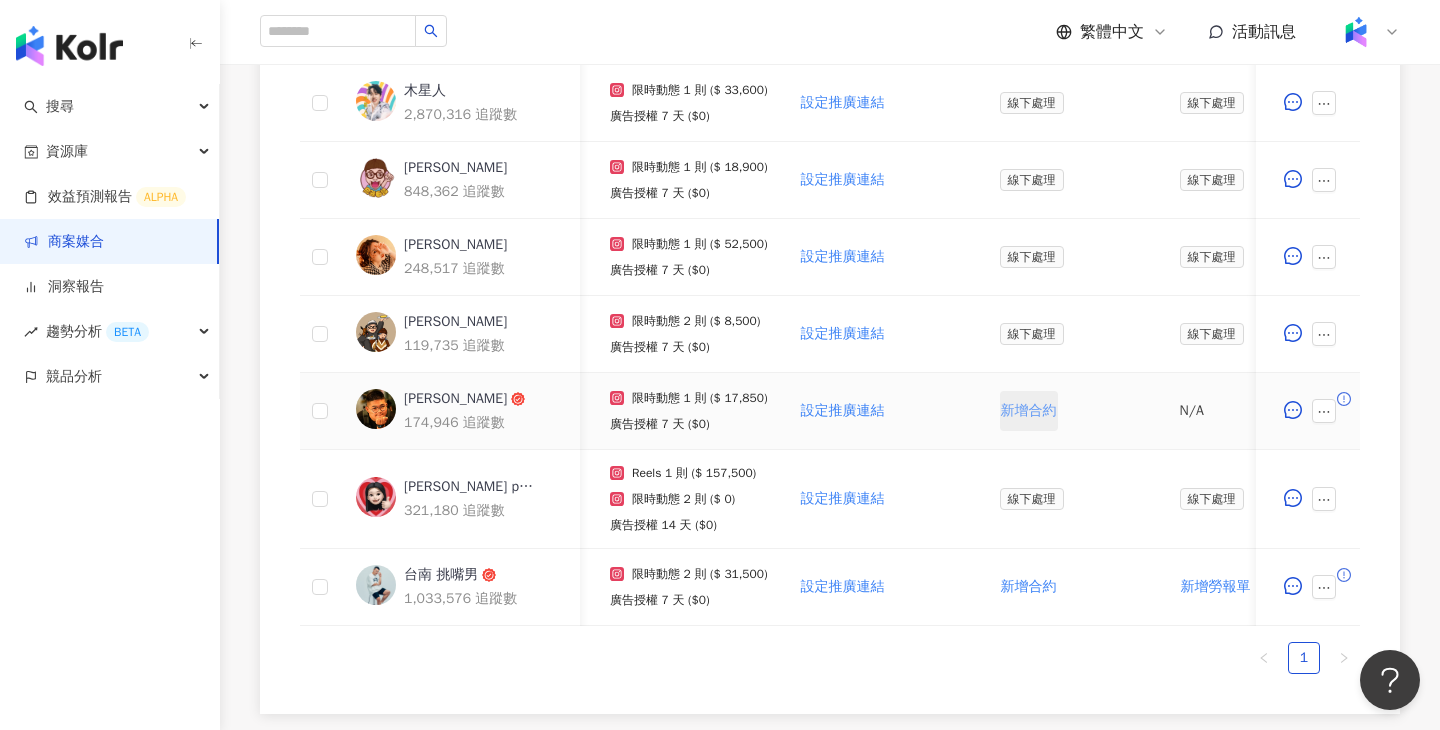 click on "新增合約" at bounding box center [1029, 411] 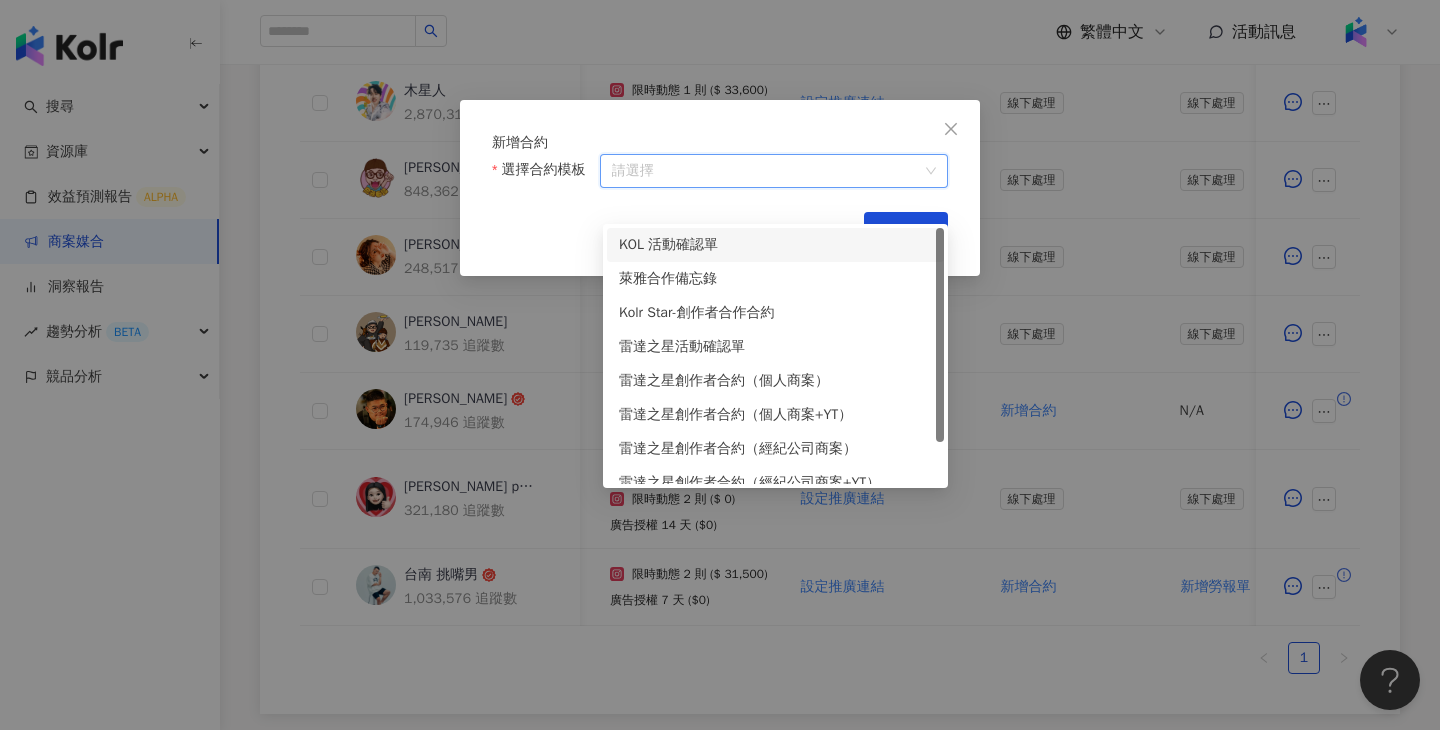 click on "選擇合約模板" at bounding box center (774, 171) 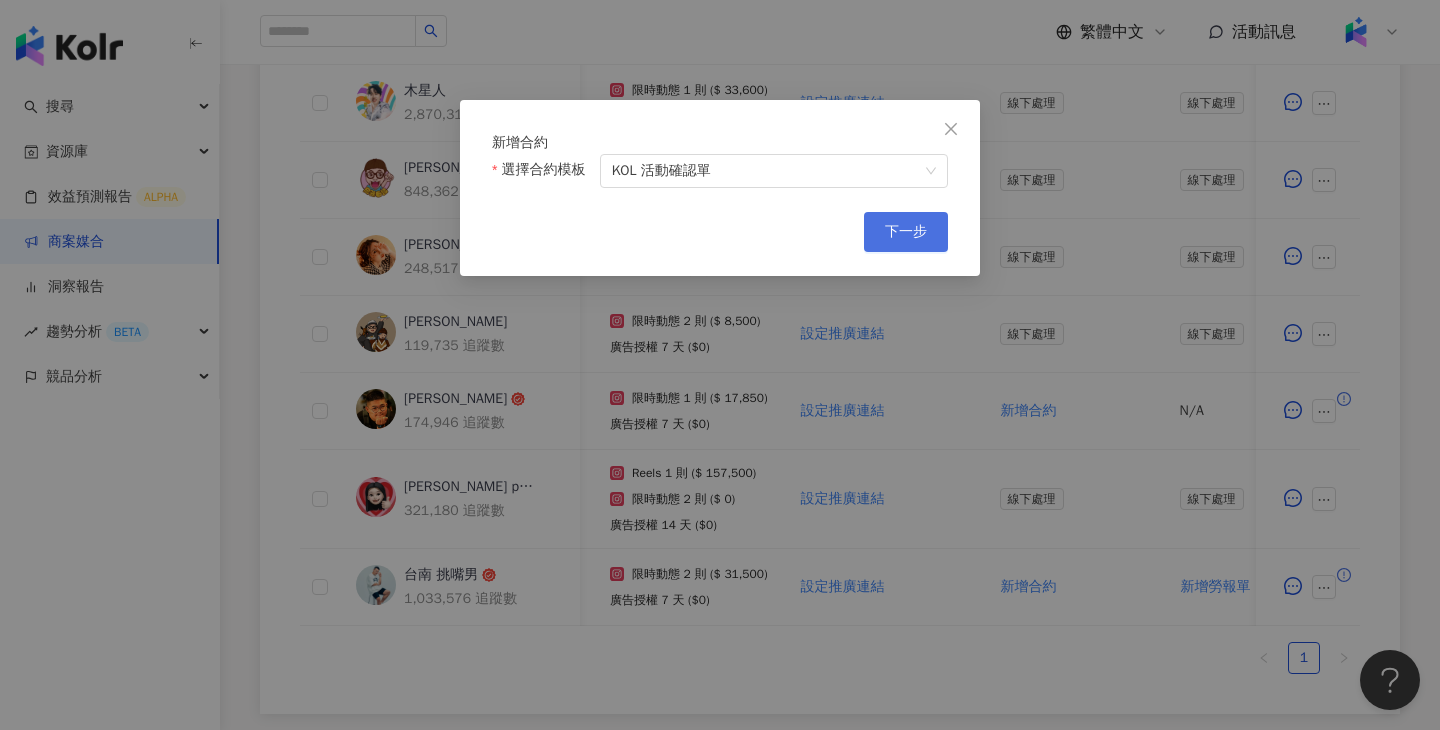 click on "下一步" at bounding box center (906, 232) 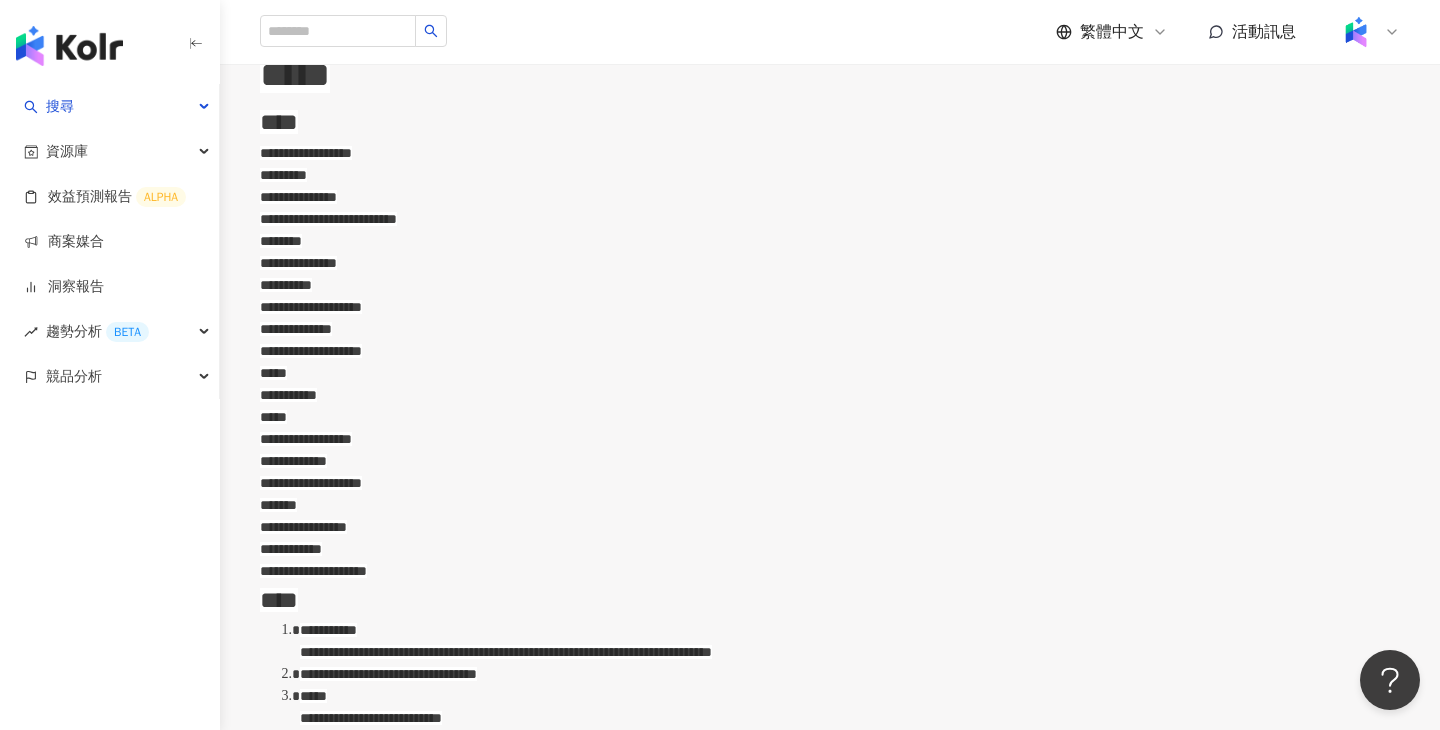 scroll, scrollTop: 737, scrollLeft: 0, axis: vertical 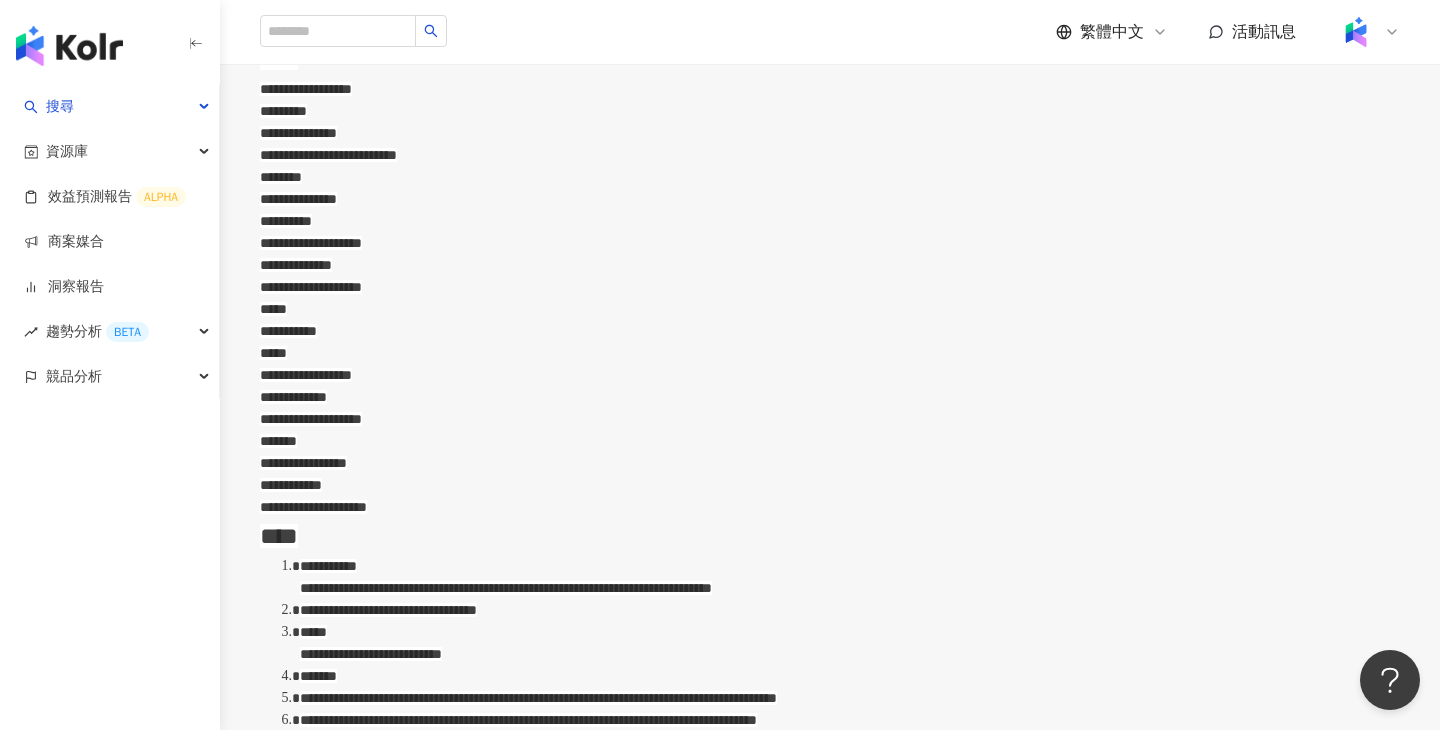 click on "**********" at bounding box center [850, 610] 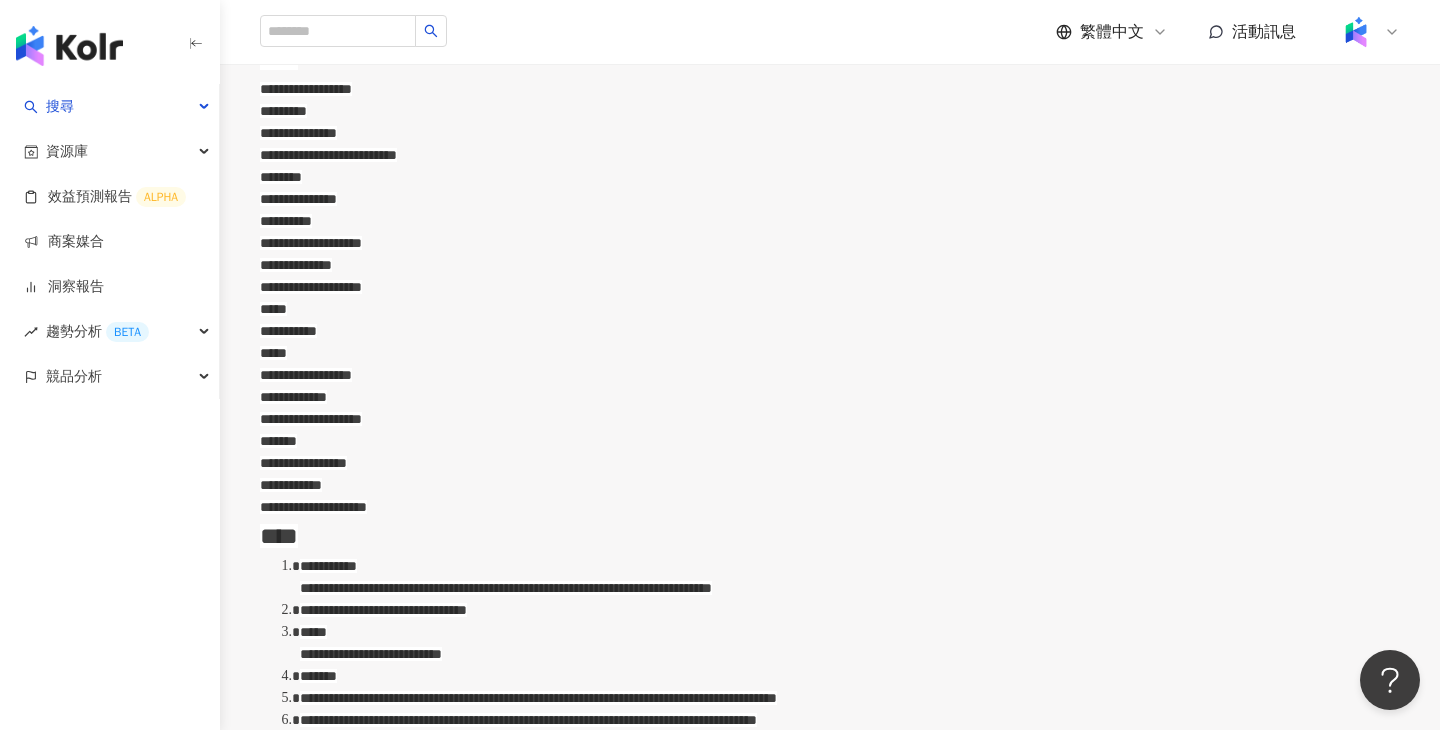 scroll, scrollTop: 1254, scrollLeft: 0, axis: vertical 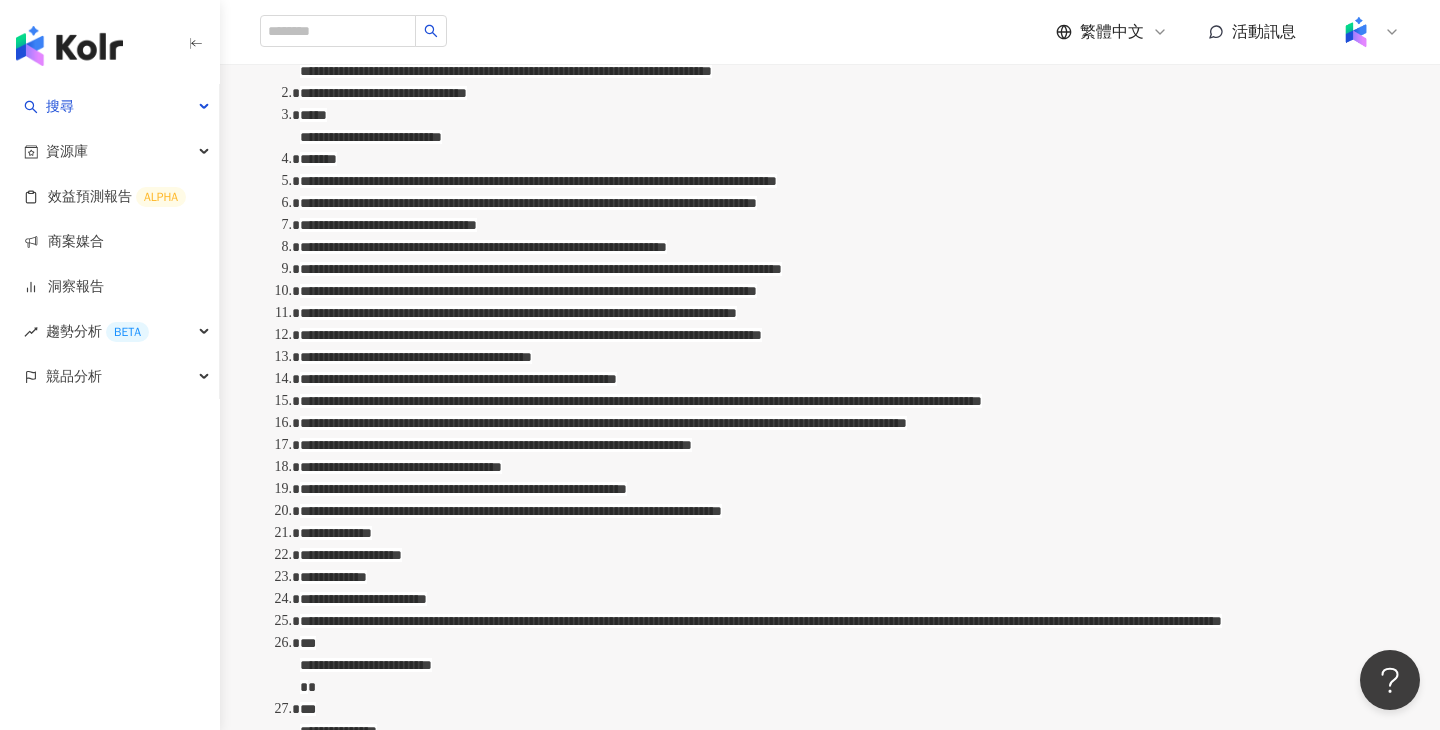click on "**********" at bounding box center [850, 313] 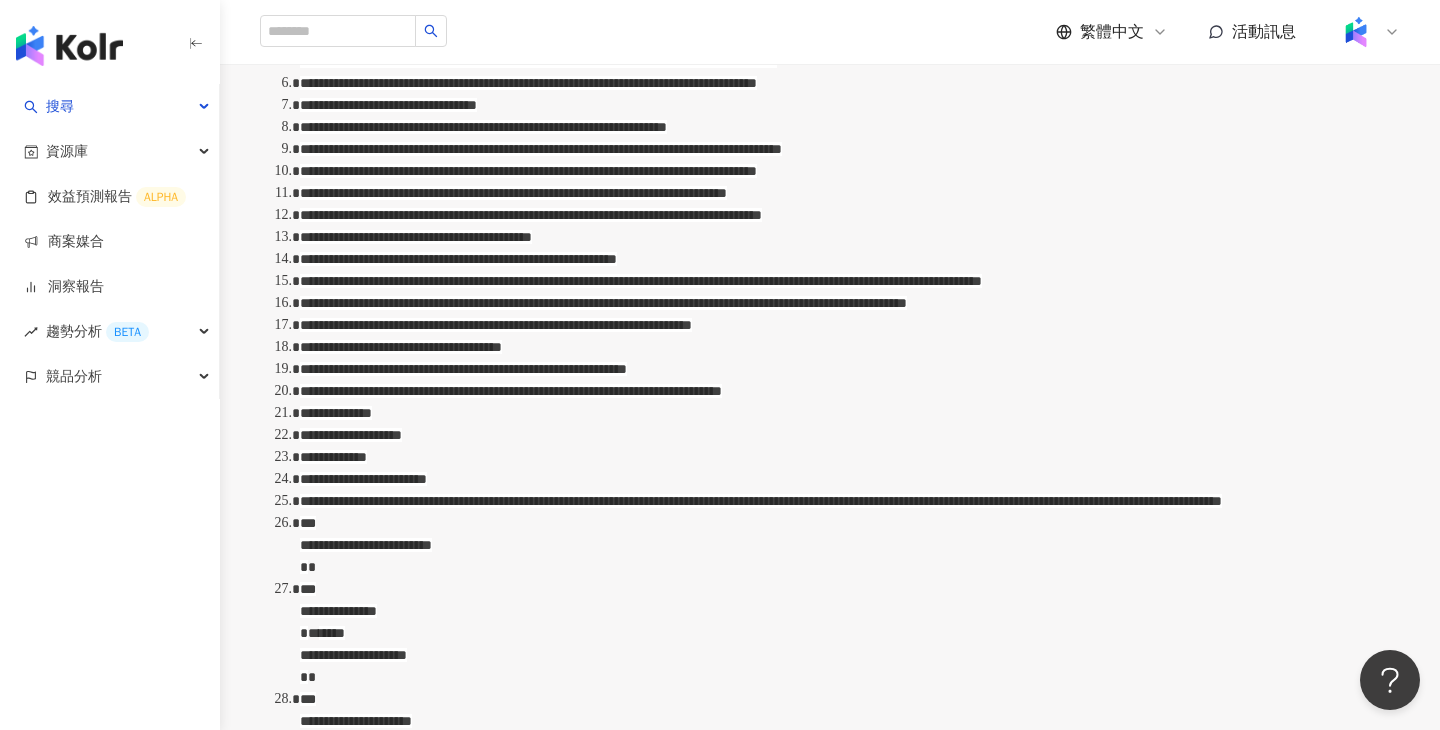 scroll, scrollTop: 1691, scrollLeft: 0, axis: vertical 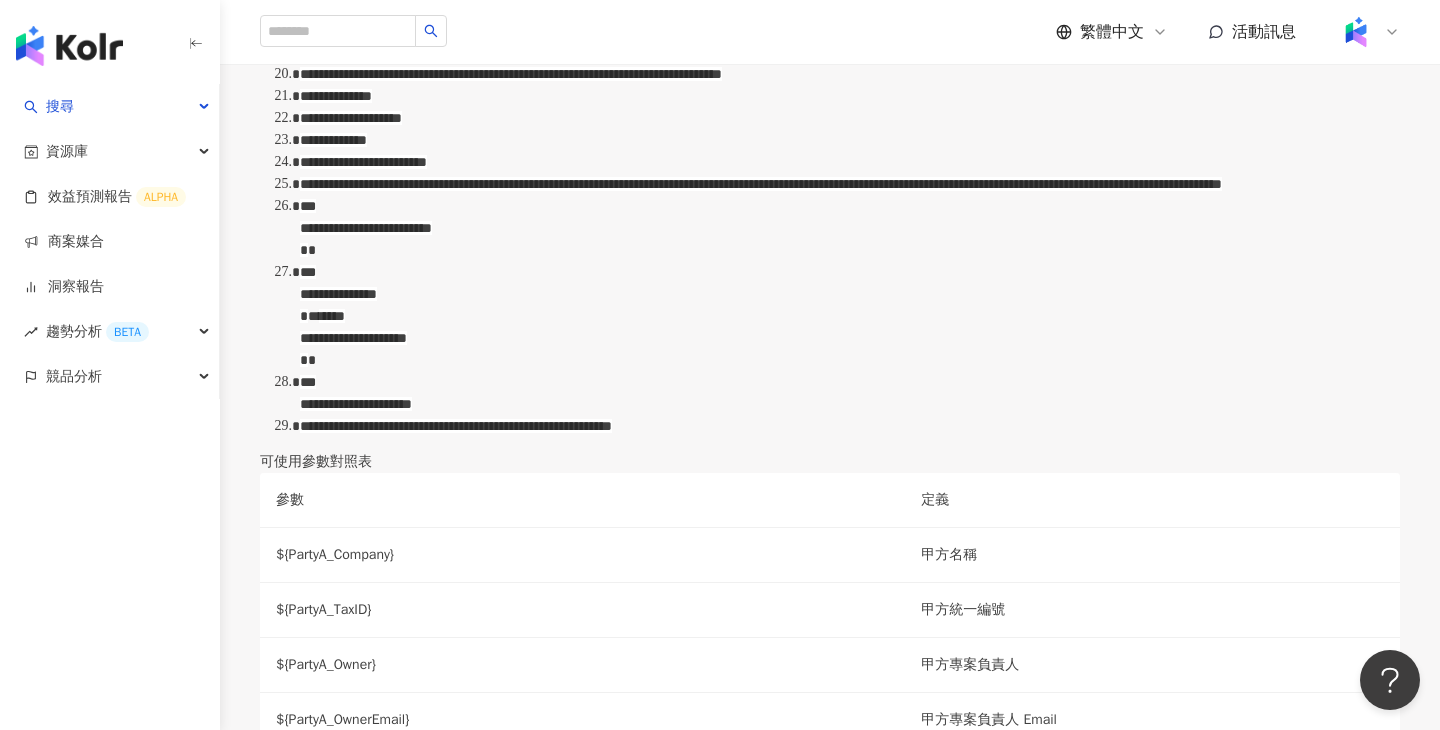 click on "**********" at bounding box center (850, 74) 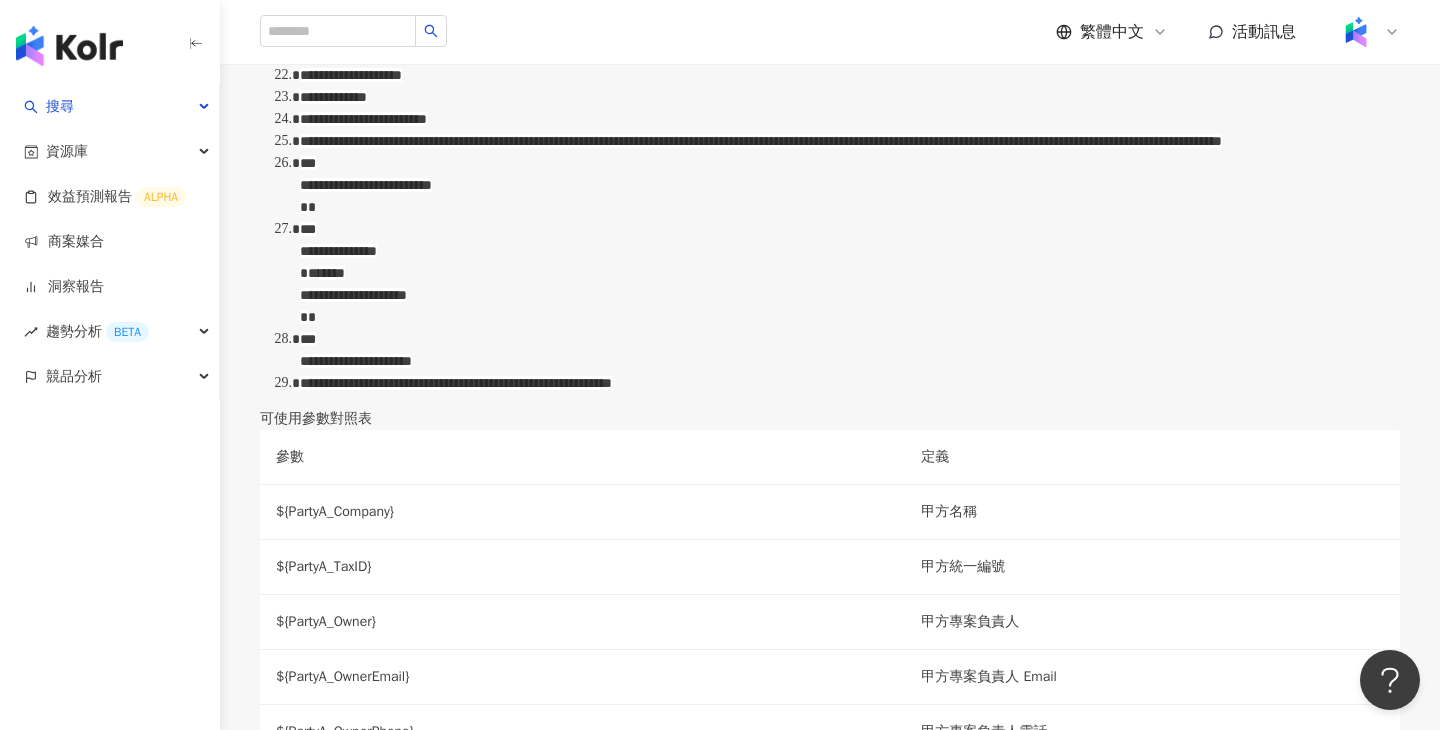 scroll, scrollTop: 1768, scrollLeft: 0, axis: vertical 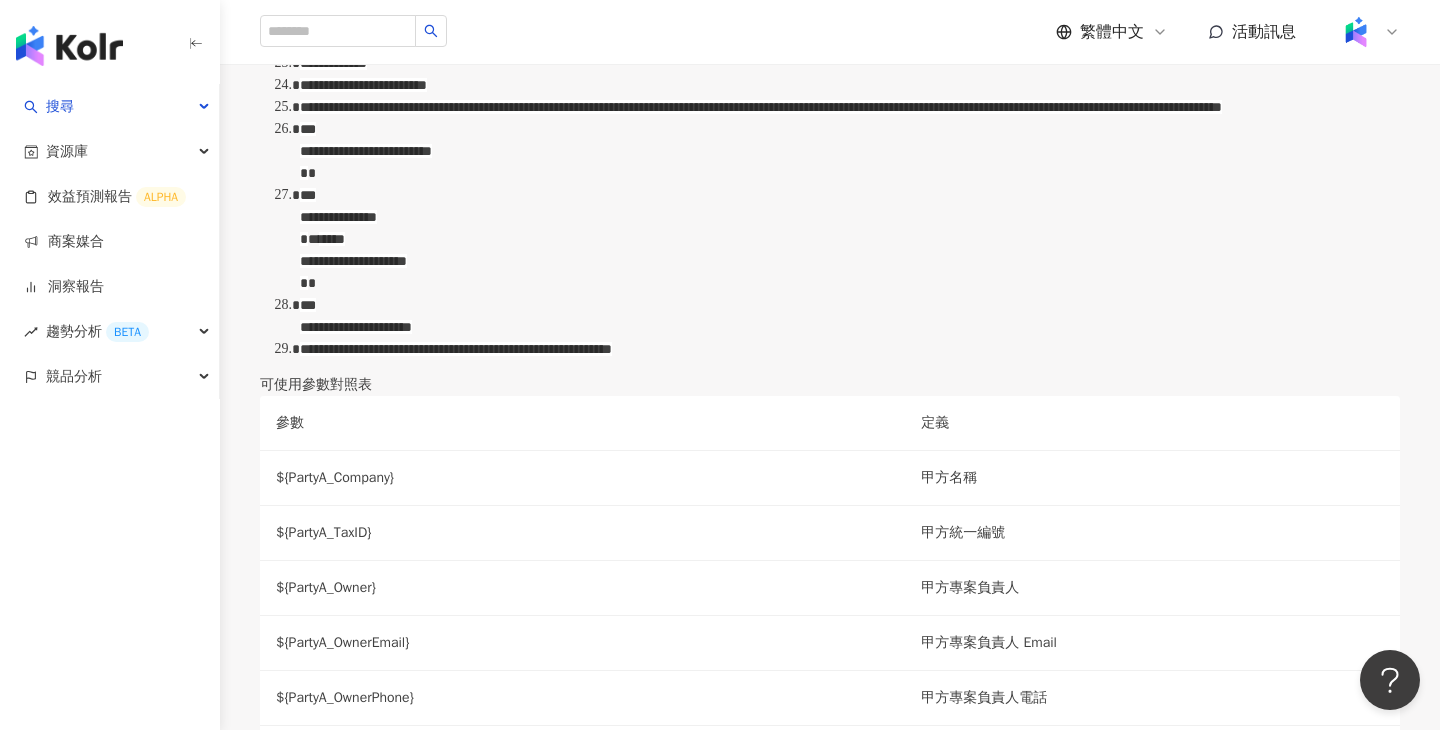 click on "**********" at bounding box center [850, 107] 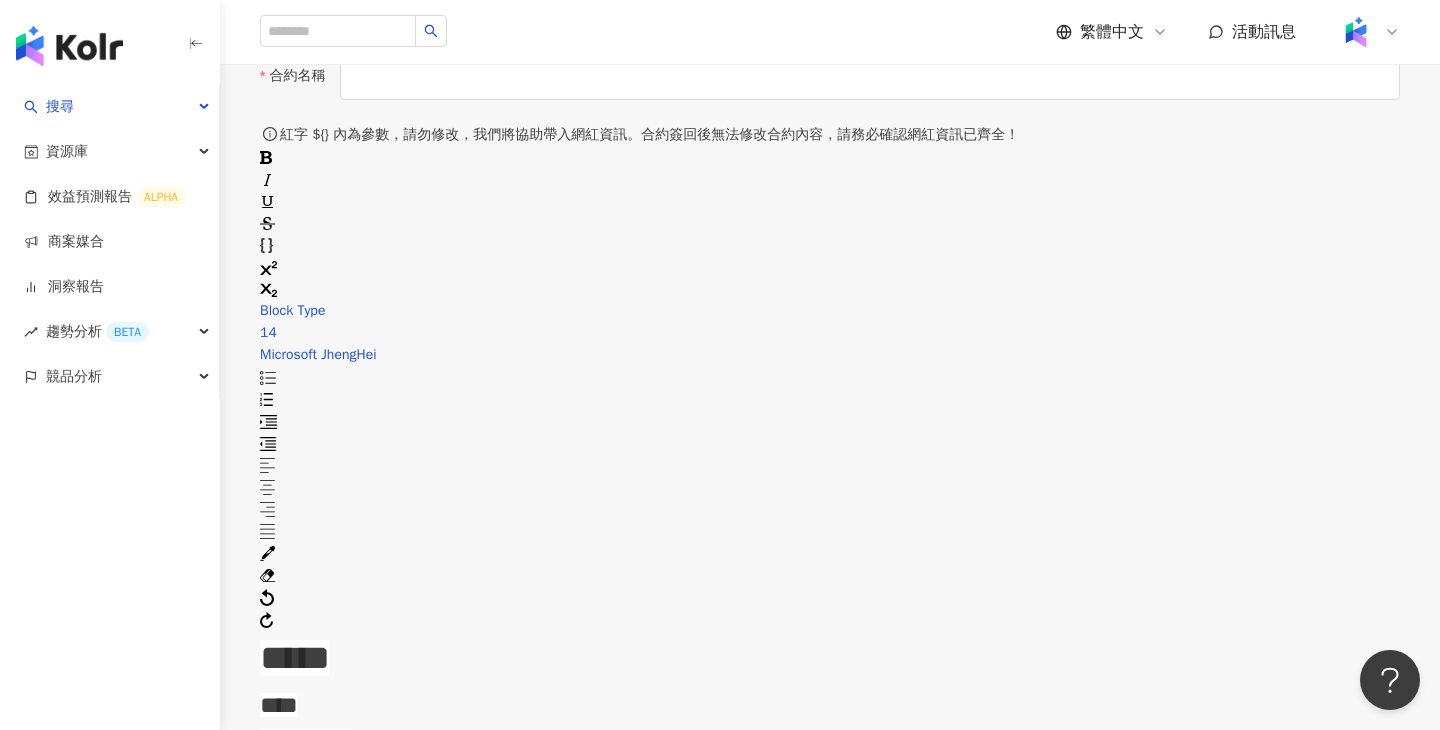 scroll, scrollTop: 53, scrollLeft: 0, axis: vertical 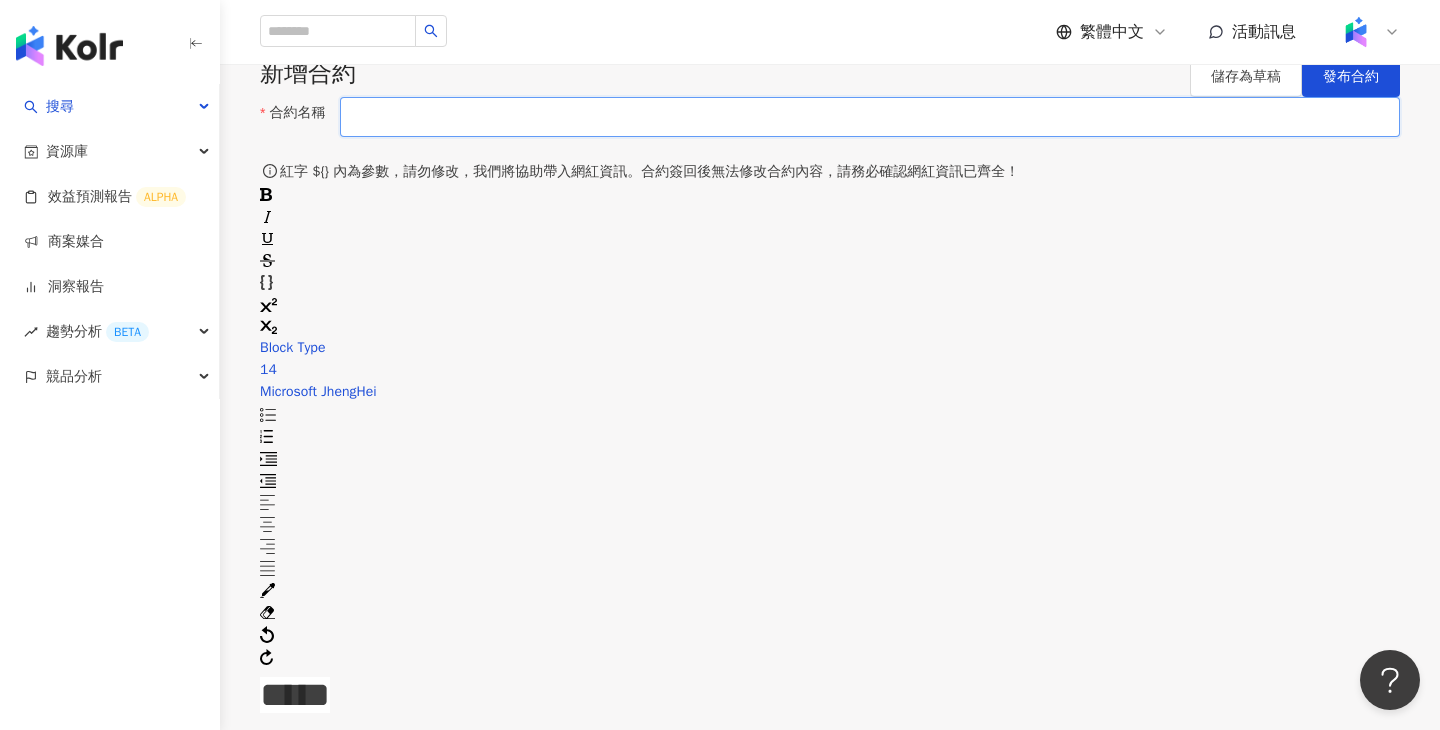 click on "合約名稱" at bounding box center (870, 117) 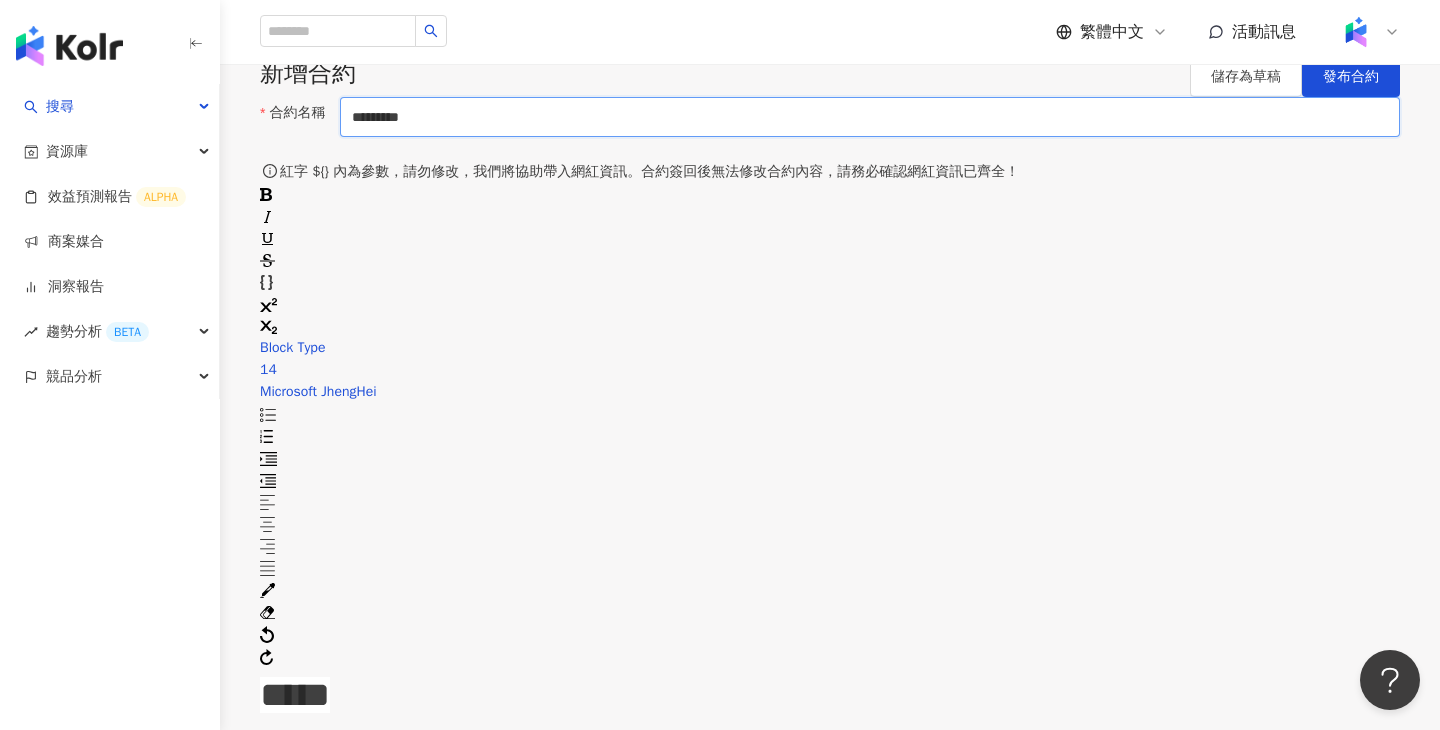 type on "**********" 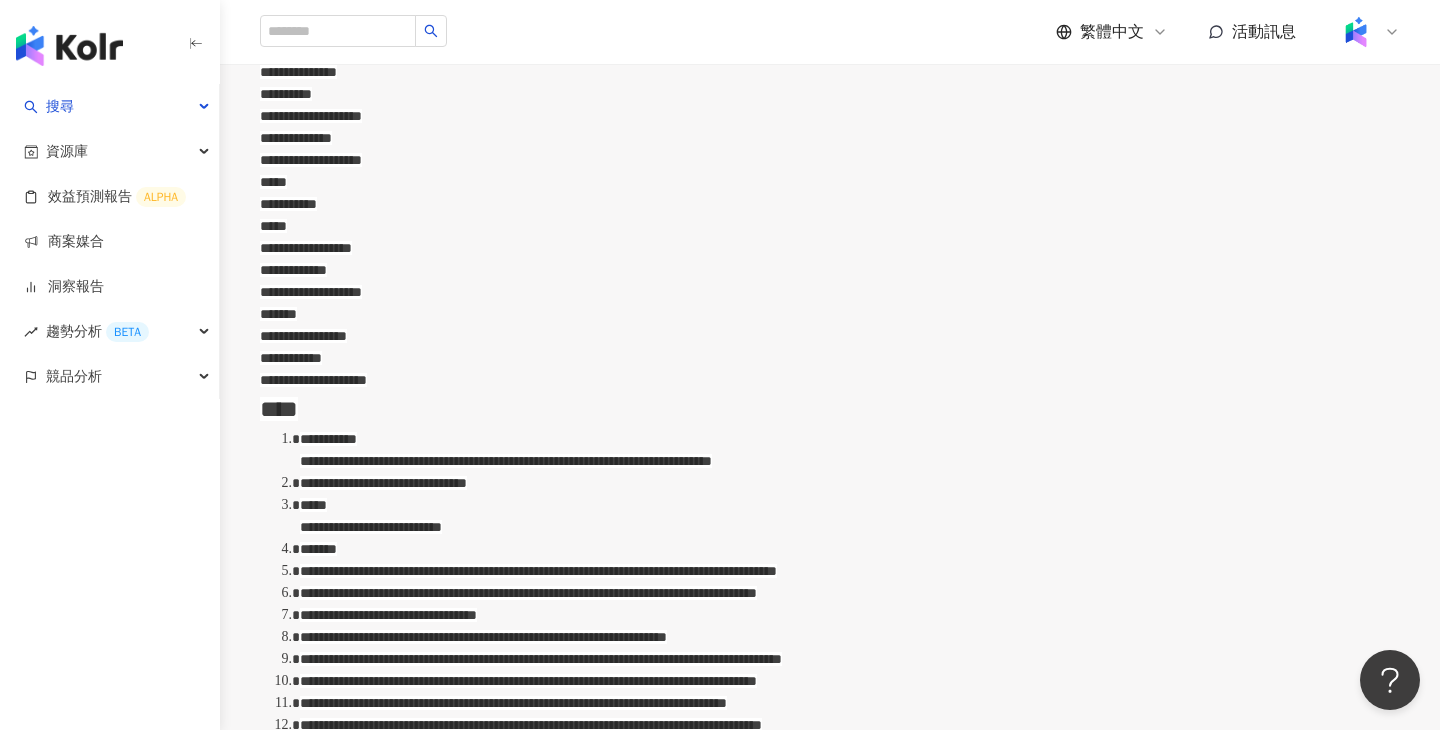 scroll, scrollTop: 860, scrollLeft: 0, axis: vertical 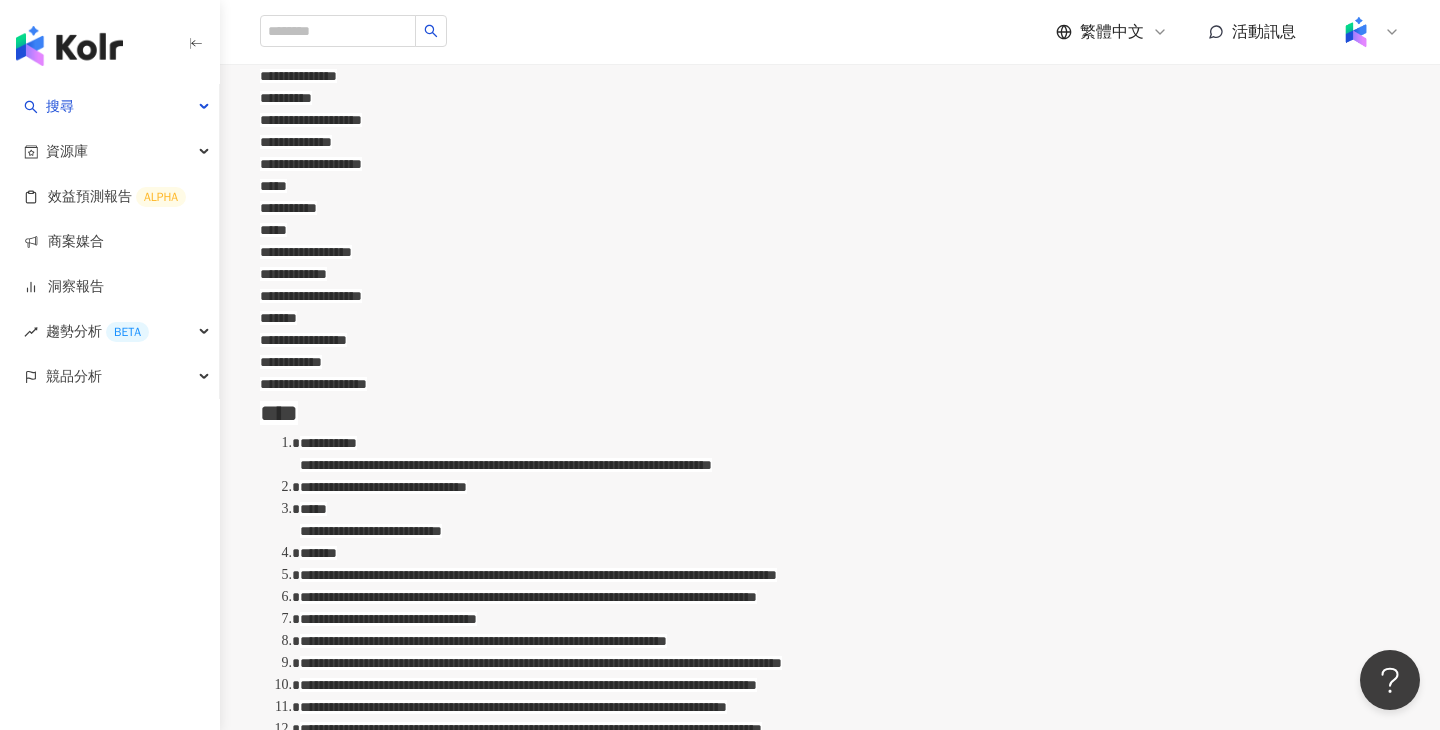 click on "**********" at bounding box center [383, 487] 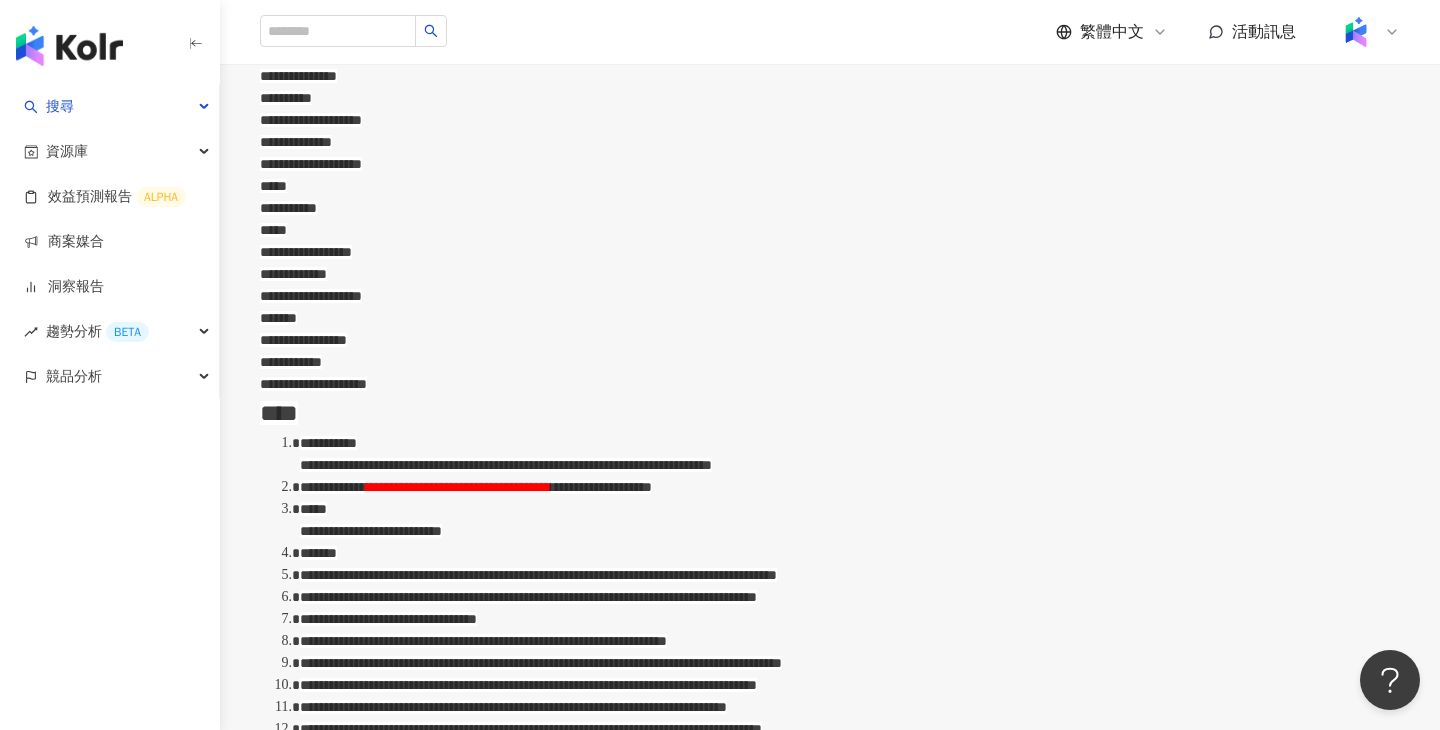 click on "**********" at bounding box center (850, 520) 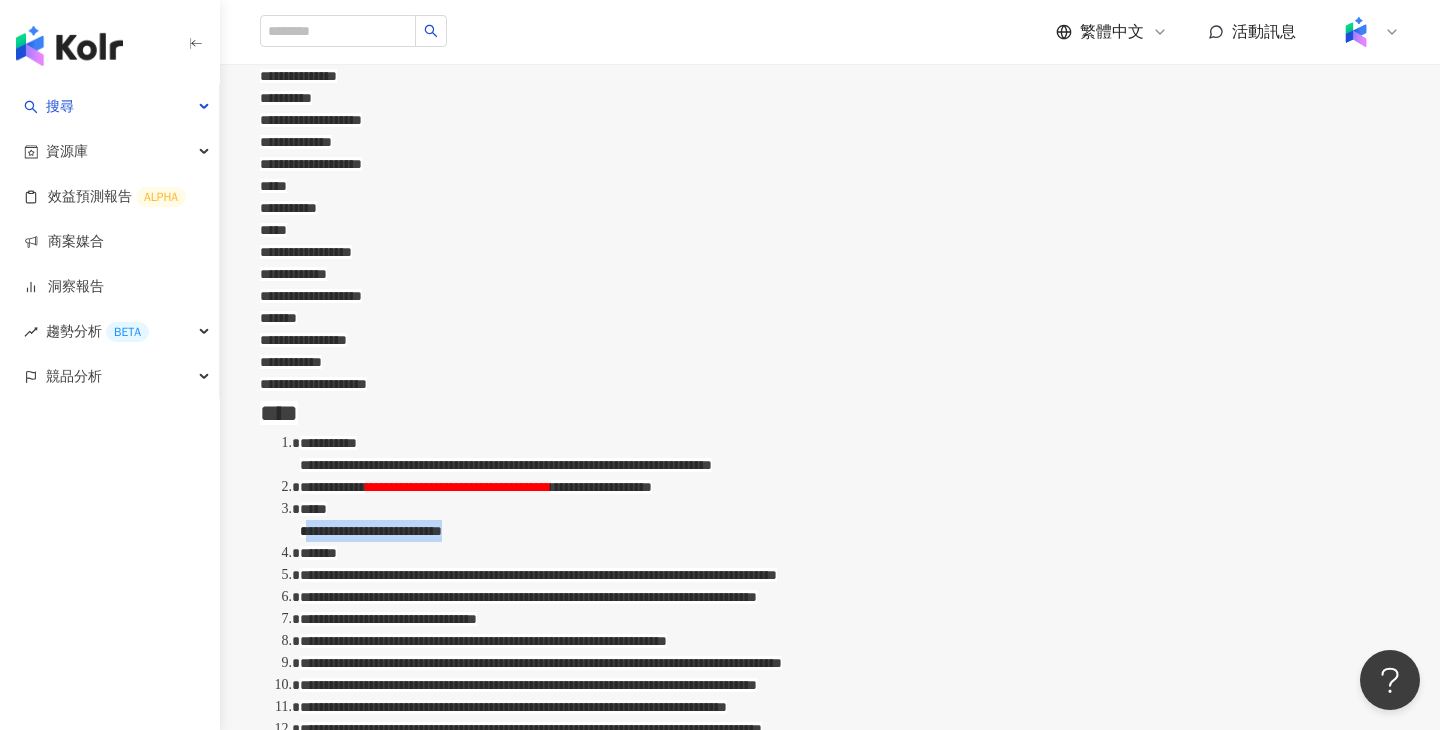 click on "**********" at bounding box center (371, 531) 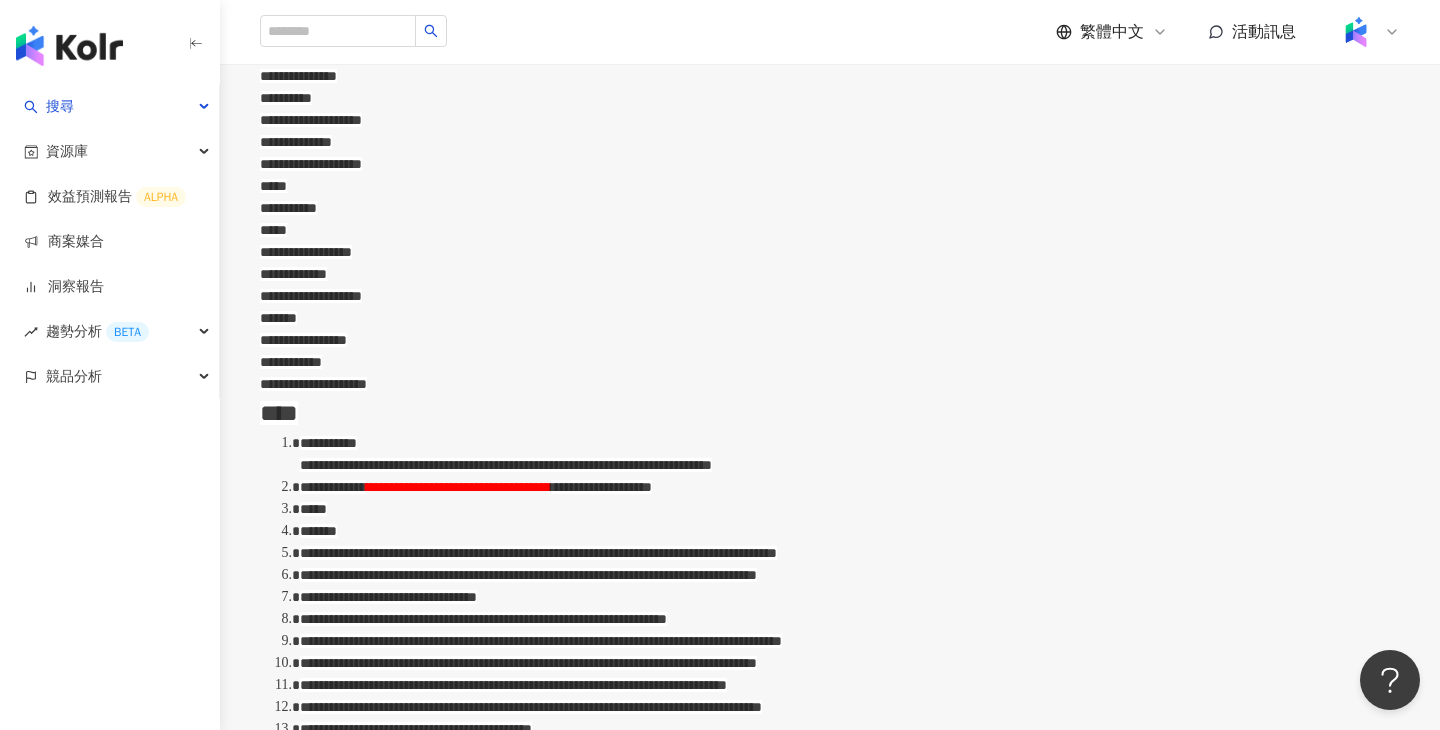 paste 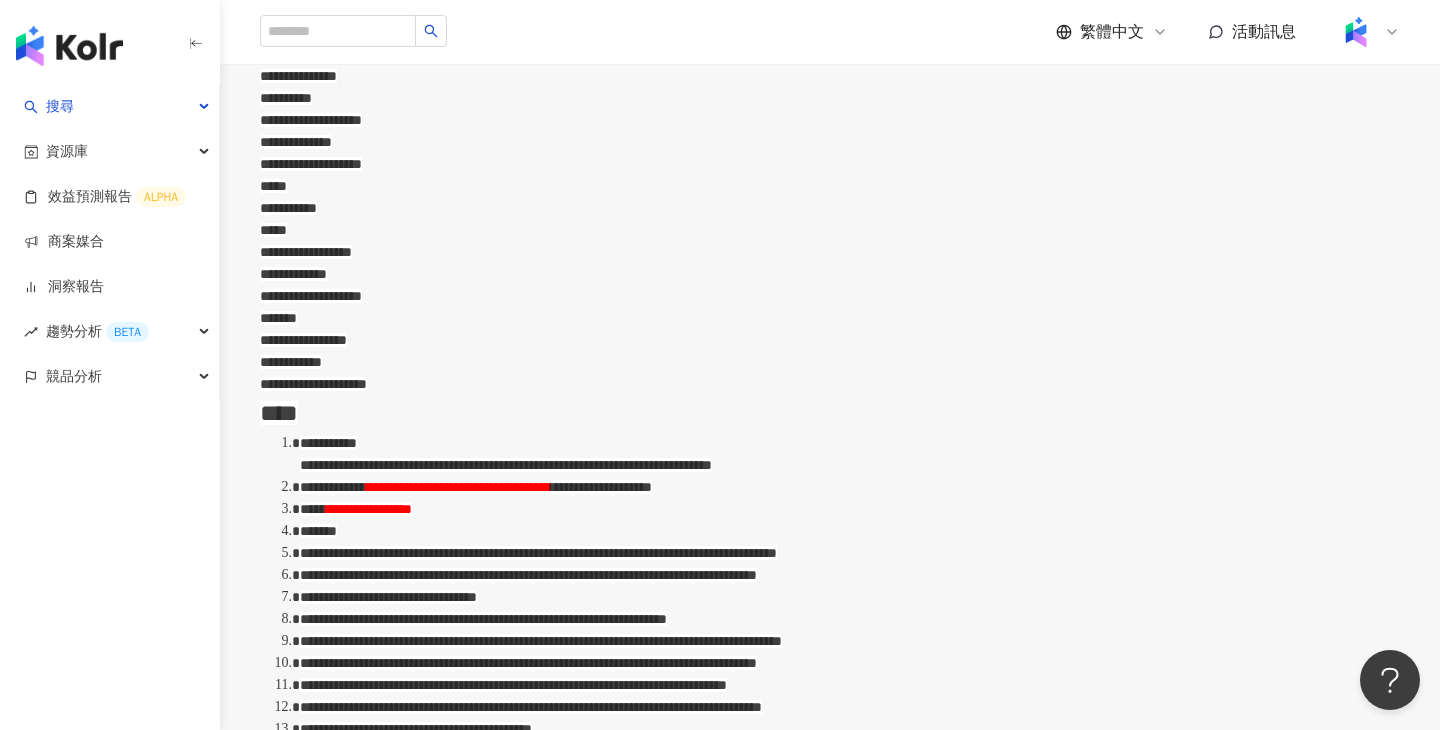 click on "**********" at bounding box center (369, 509) 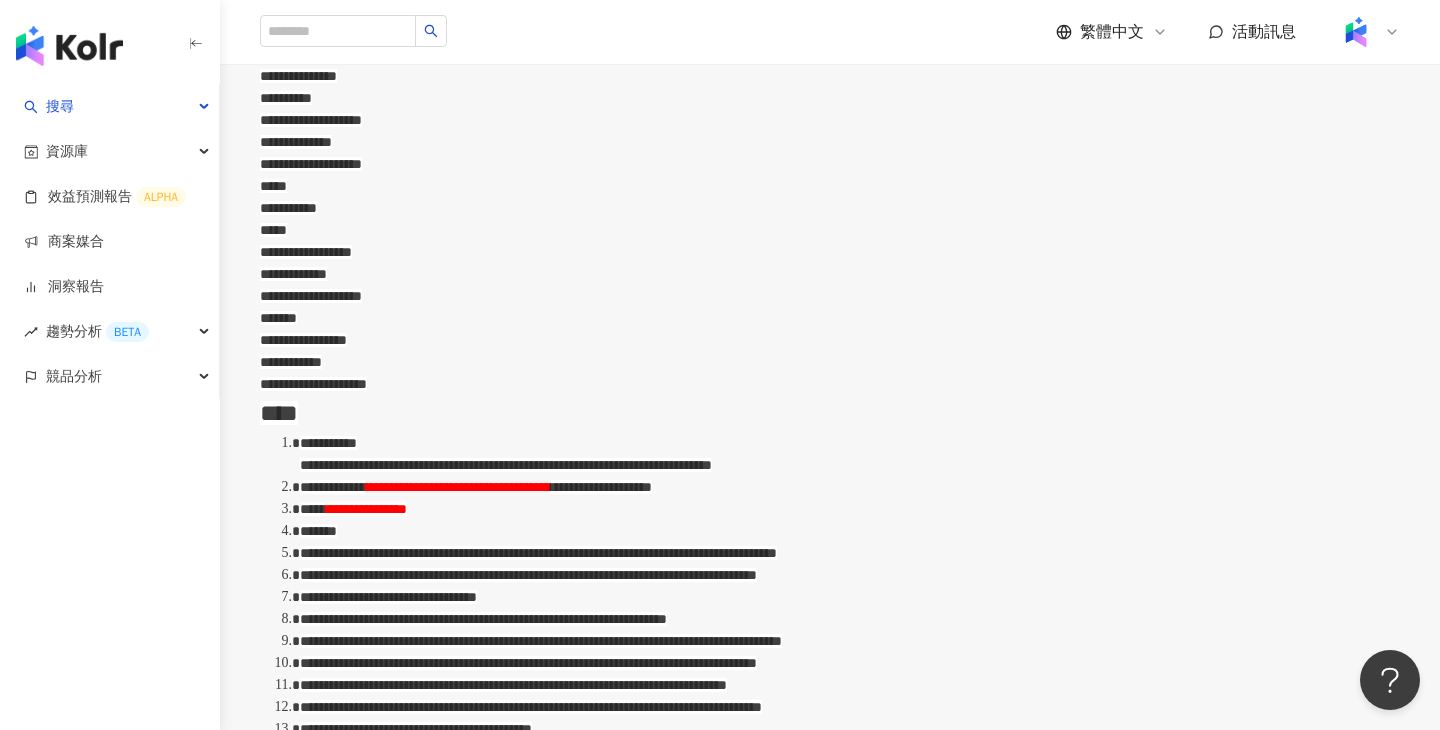 type 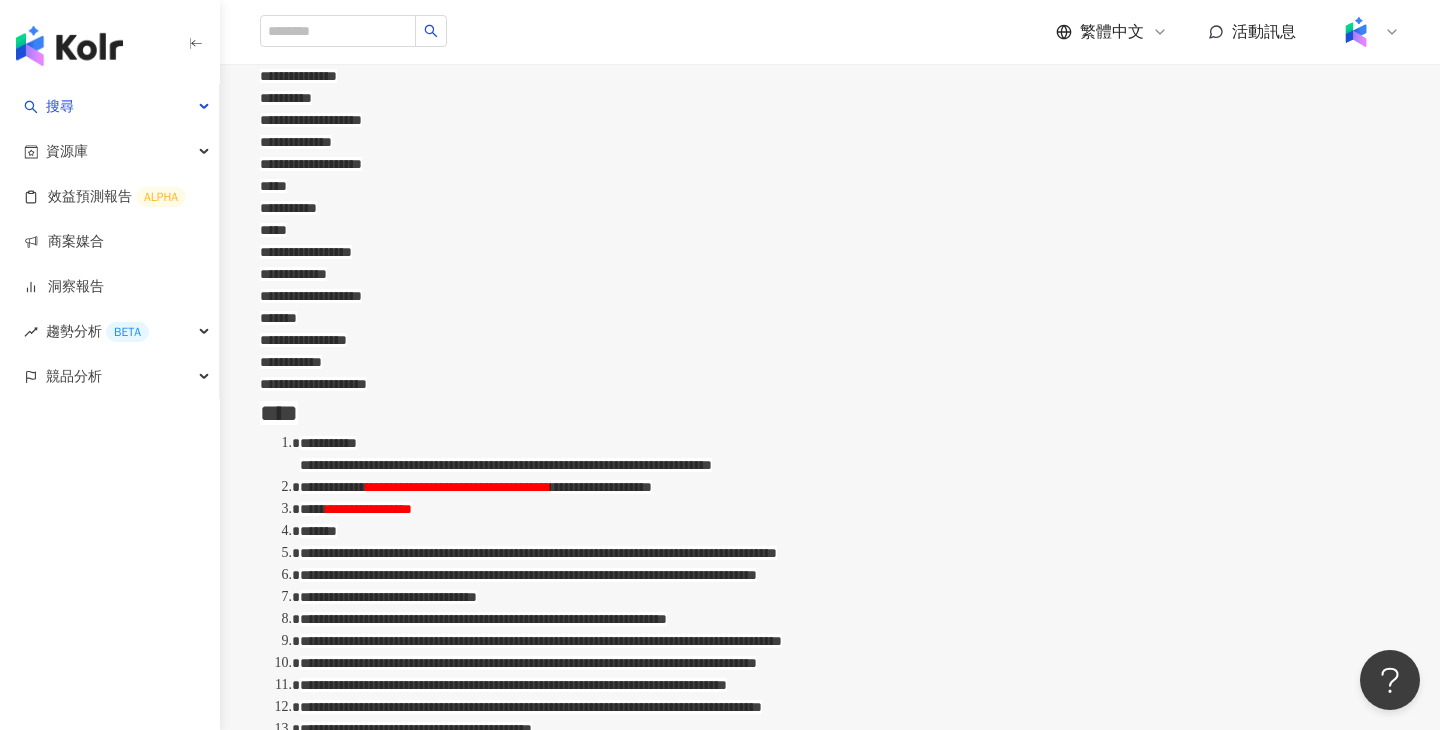 click on "**********" at bounding box center [830, 839] 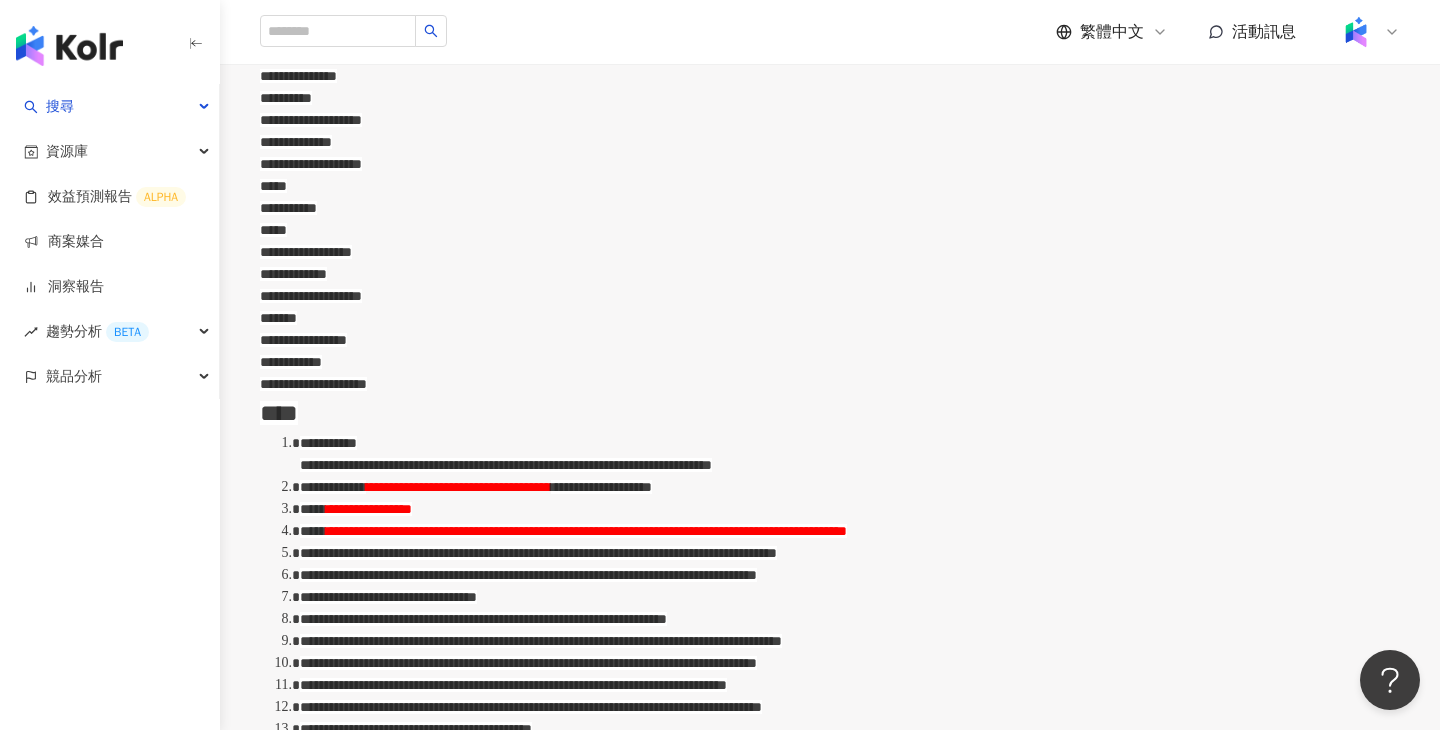 click on "**********" at bounding box center [586, 531] 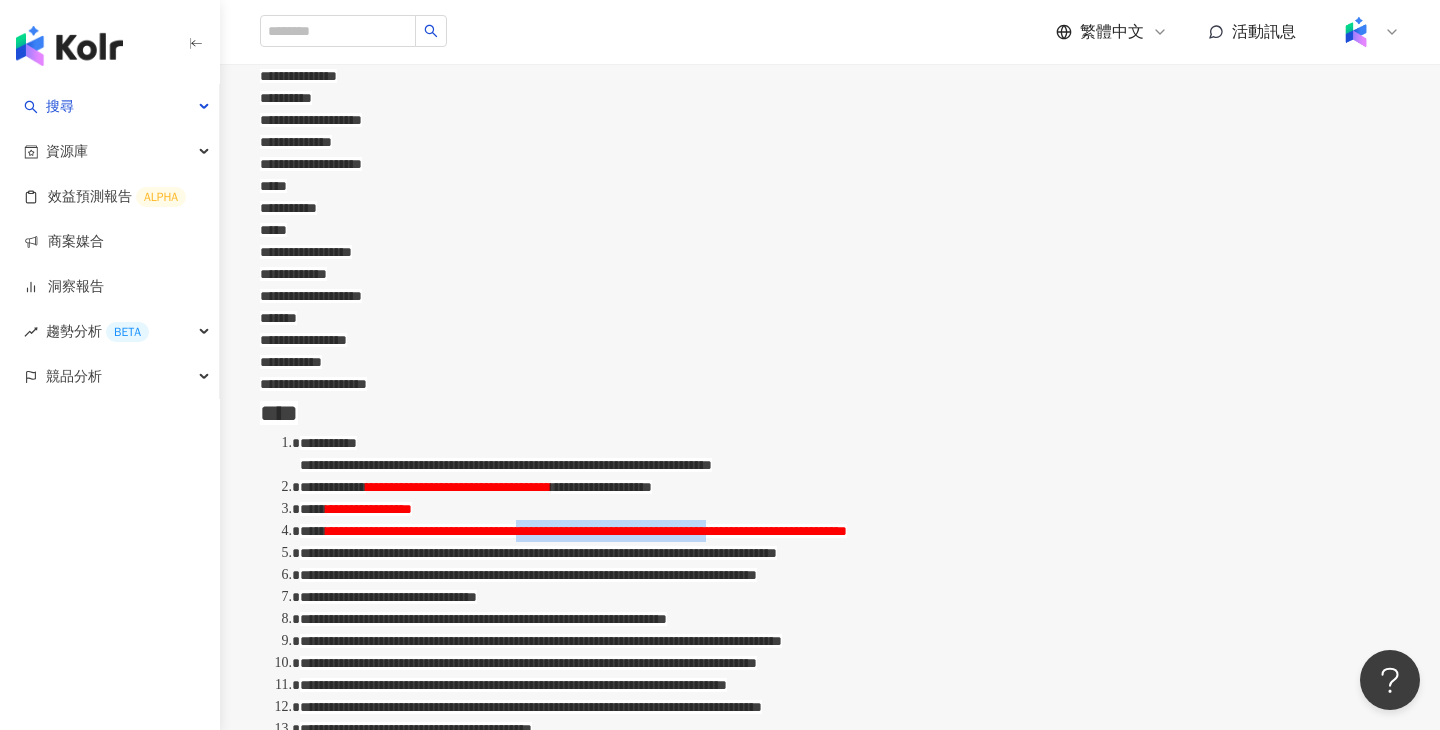 click on "**********" at bounding box center (586, 531) 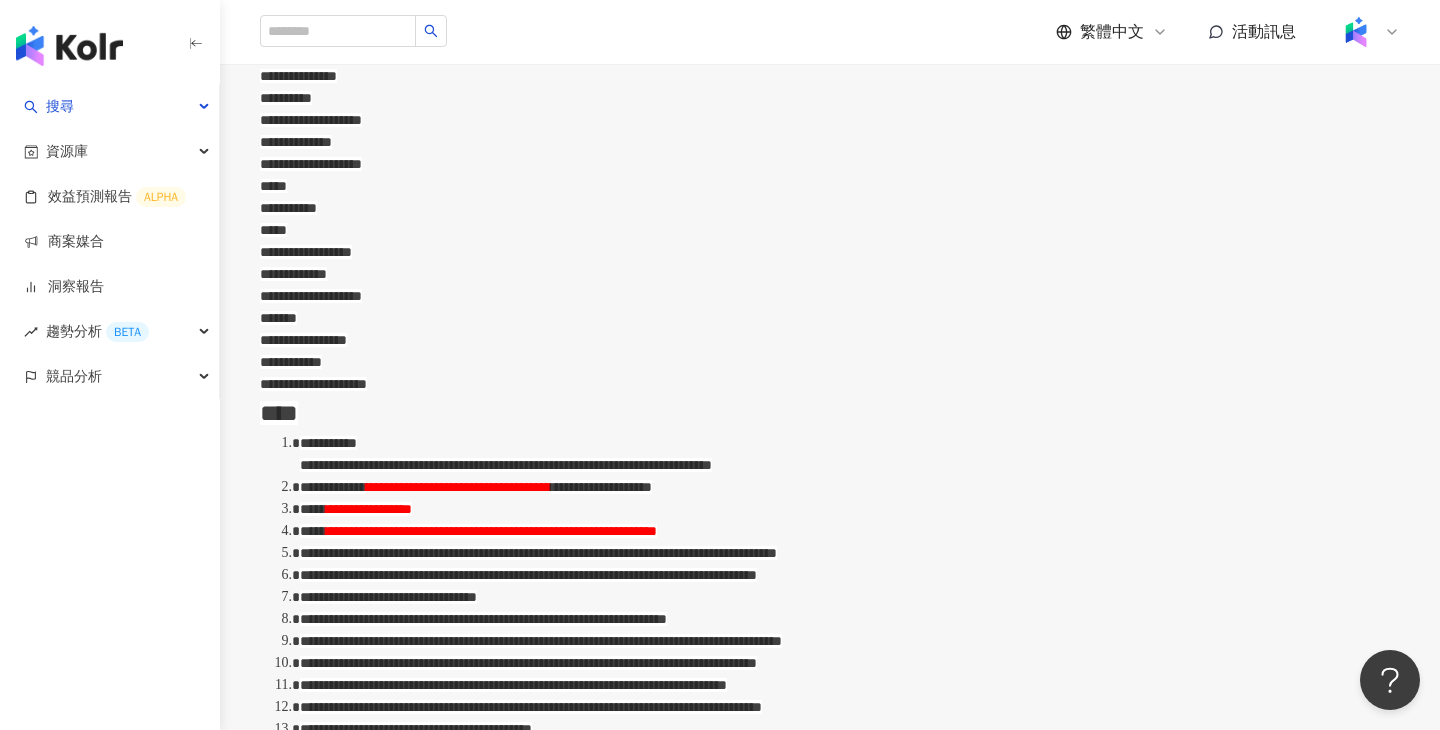 click on "**********" at bounding box center [491, 531] 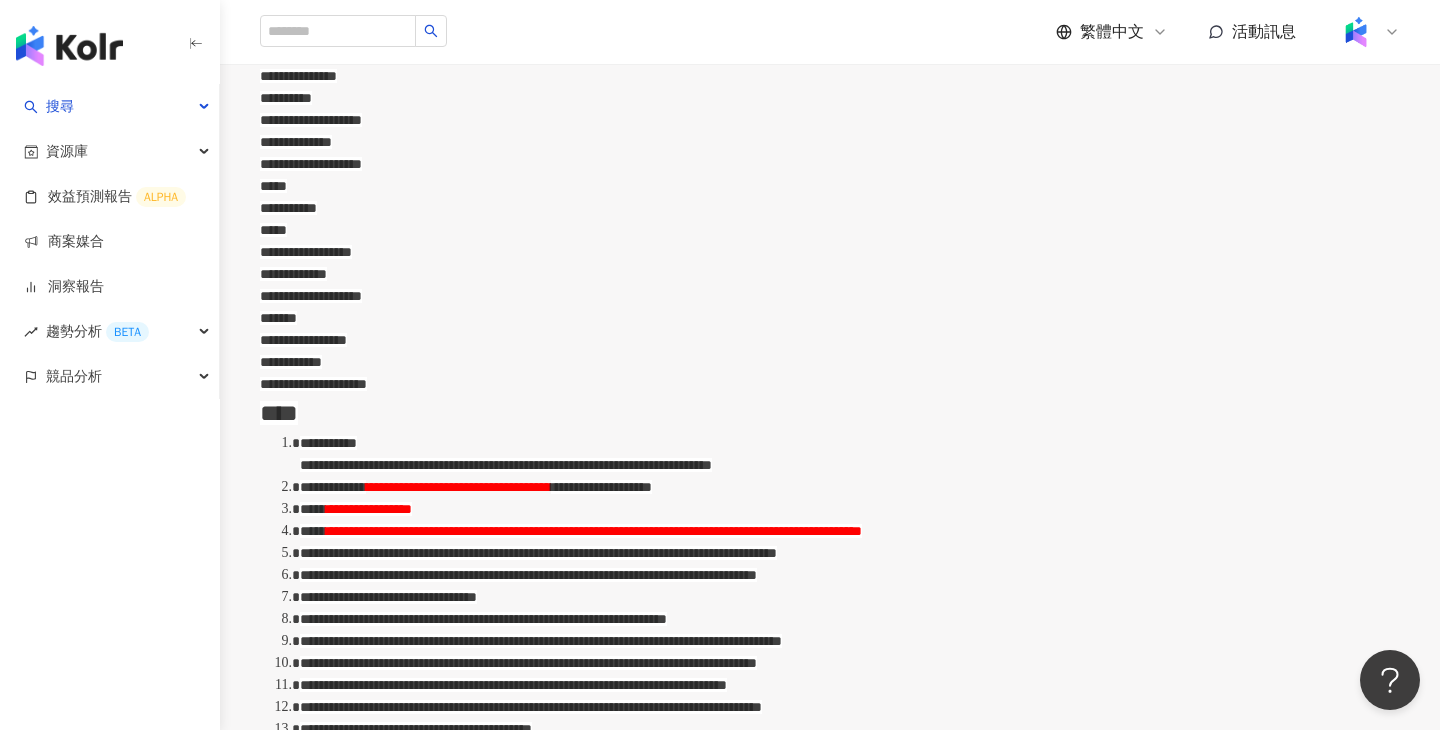click on "**********" at bounding box center [538, 553] 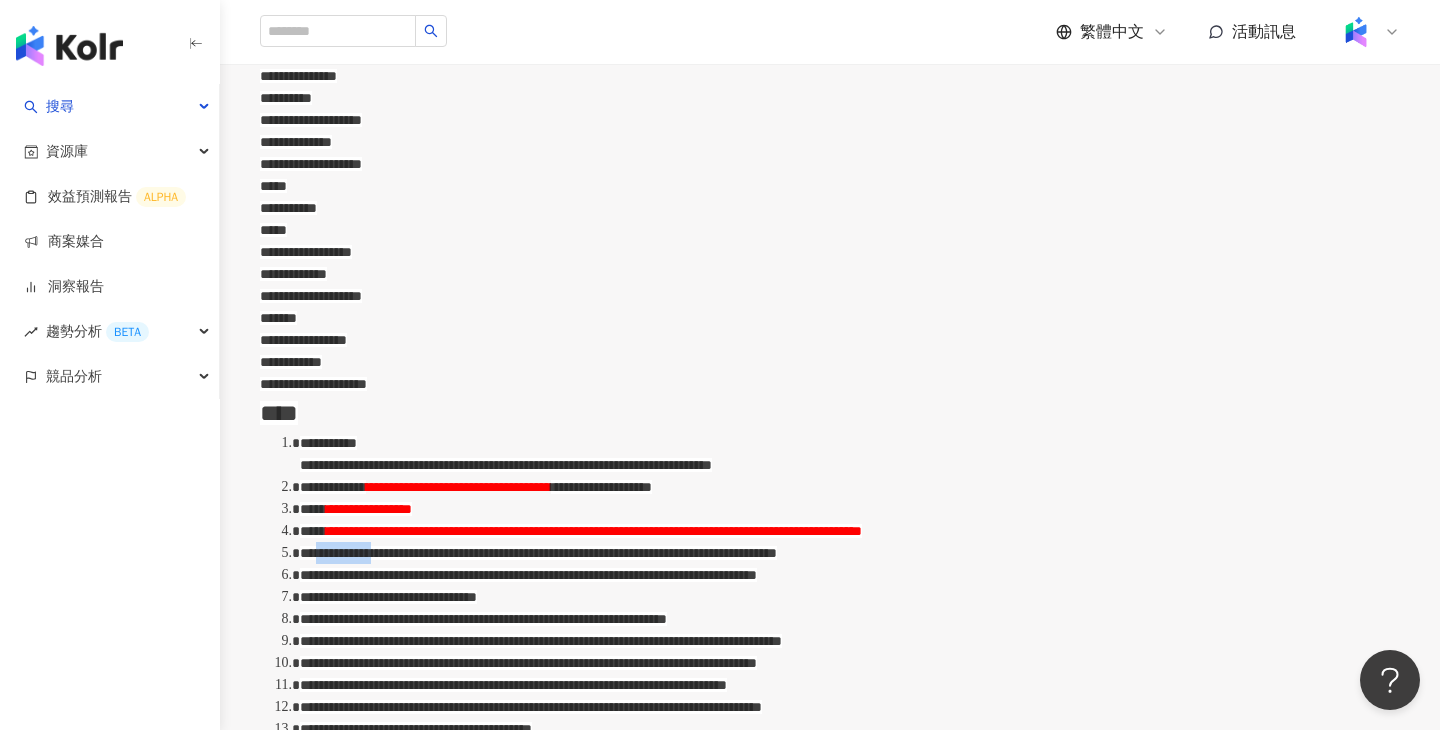 click on "**********" at bounding box center [538, 553] 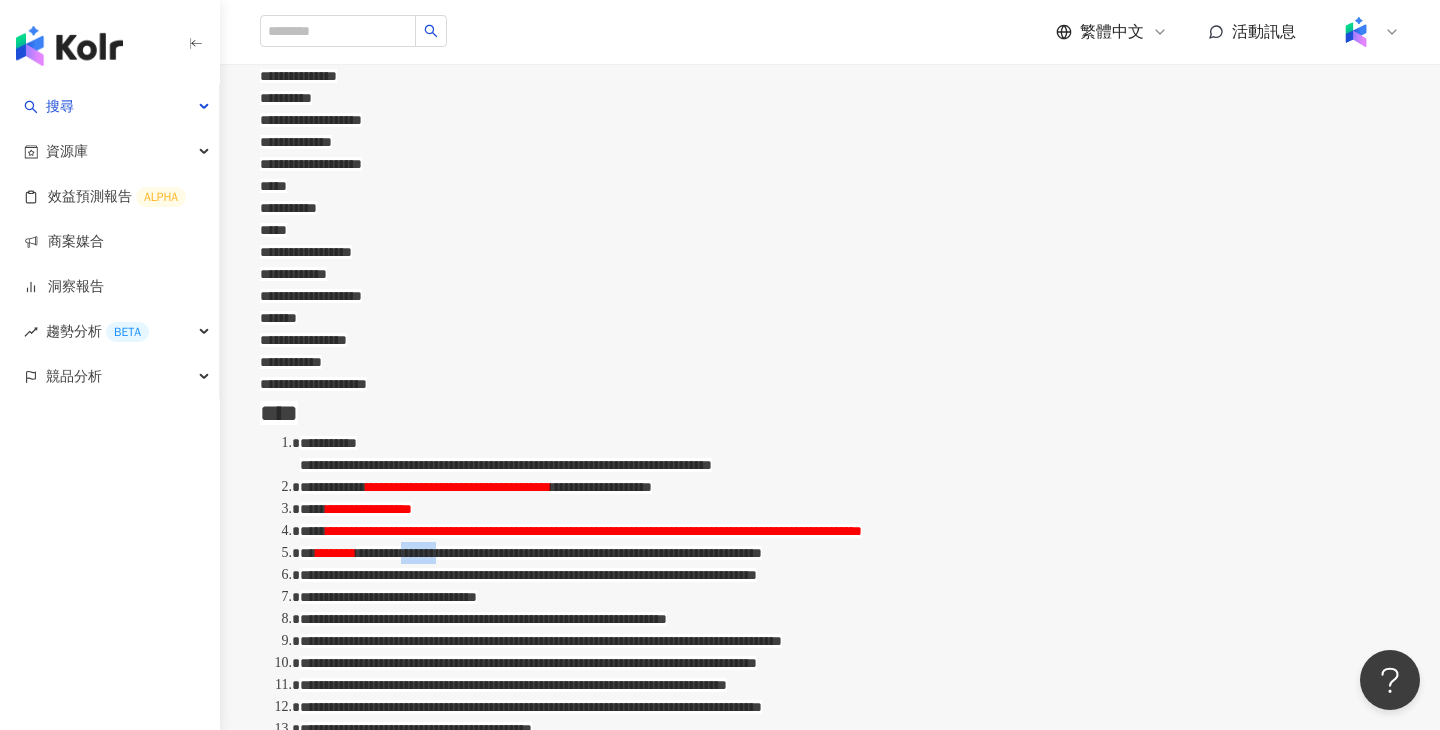 drag, startPoint x: 648, startPoint y: 451, endPoint x: 727, endPoint y: 449, distance: 79.025314 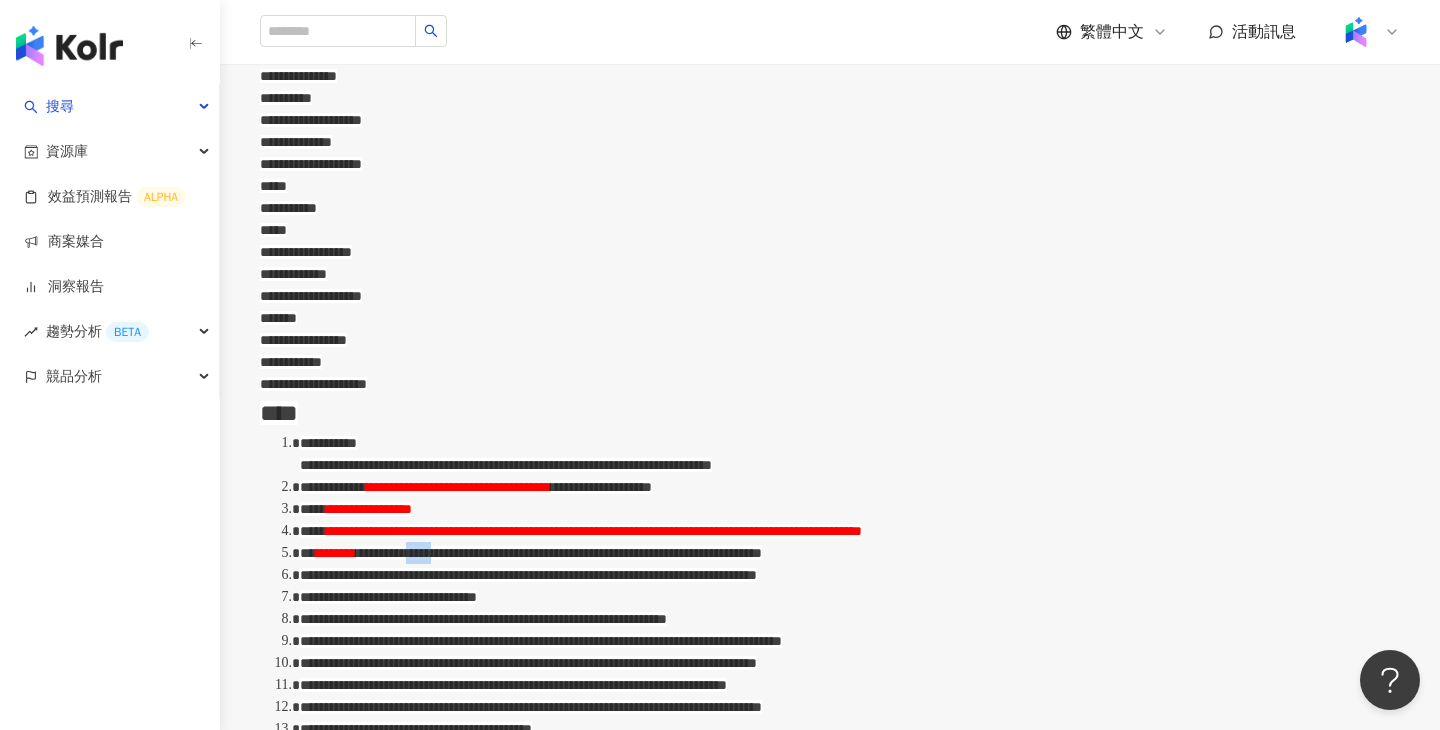 click on "**********" at bounding box center (559, 553) 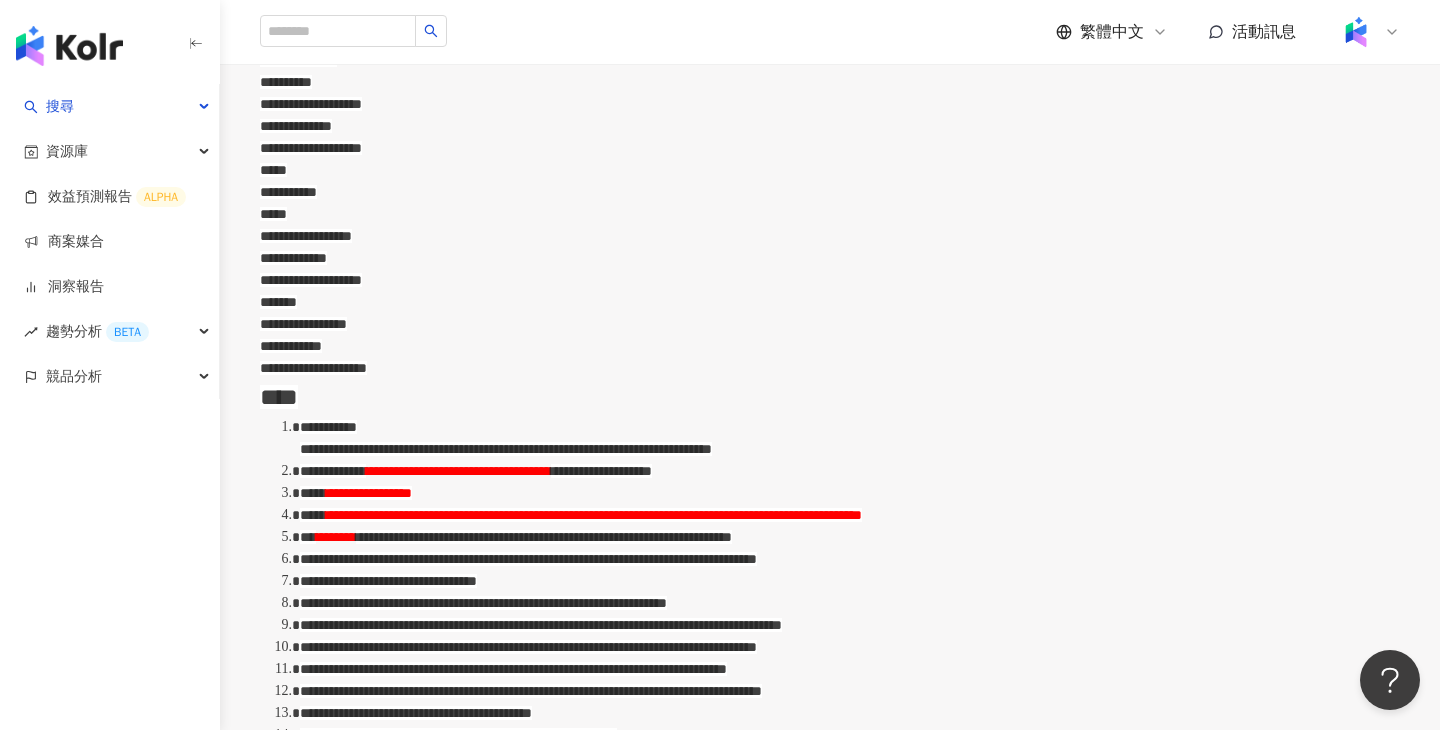 scroll, scrollTop: 878, scrollLeft: 0, axis: vertical 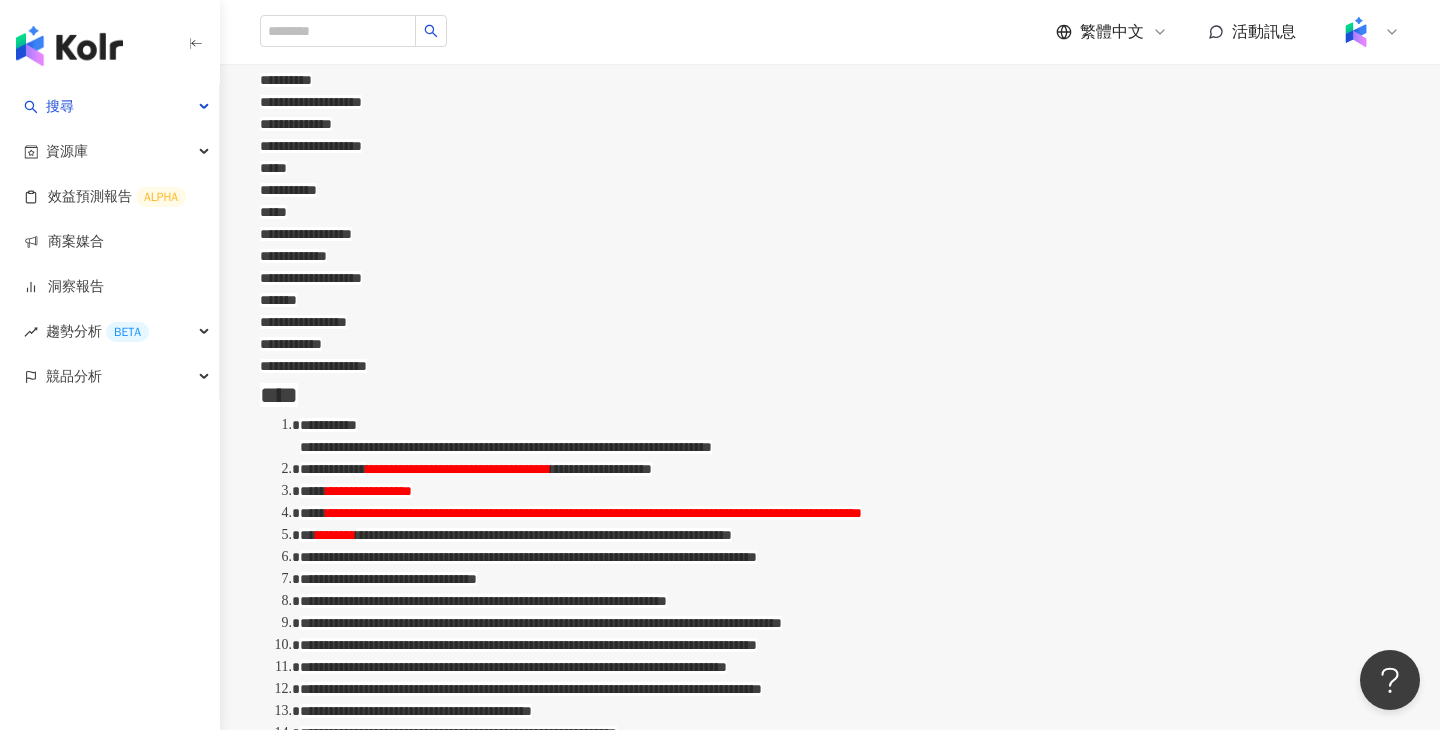 click on "**********" at bounding box center (544, 535) 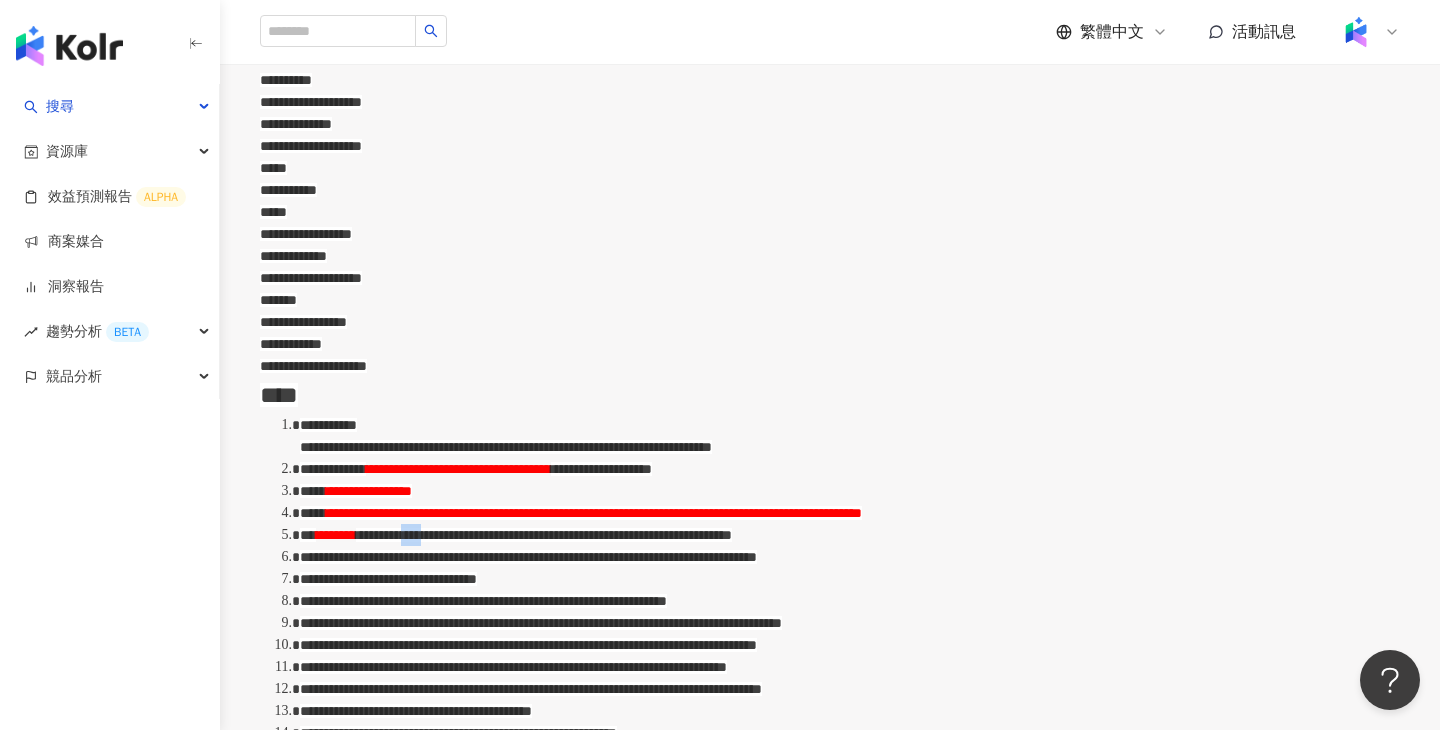 click on "**********" at bounding box center [544, 535] 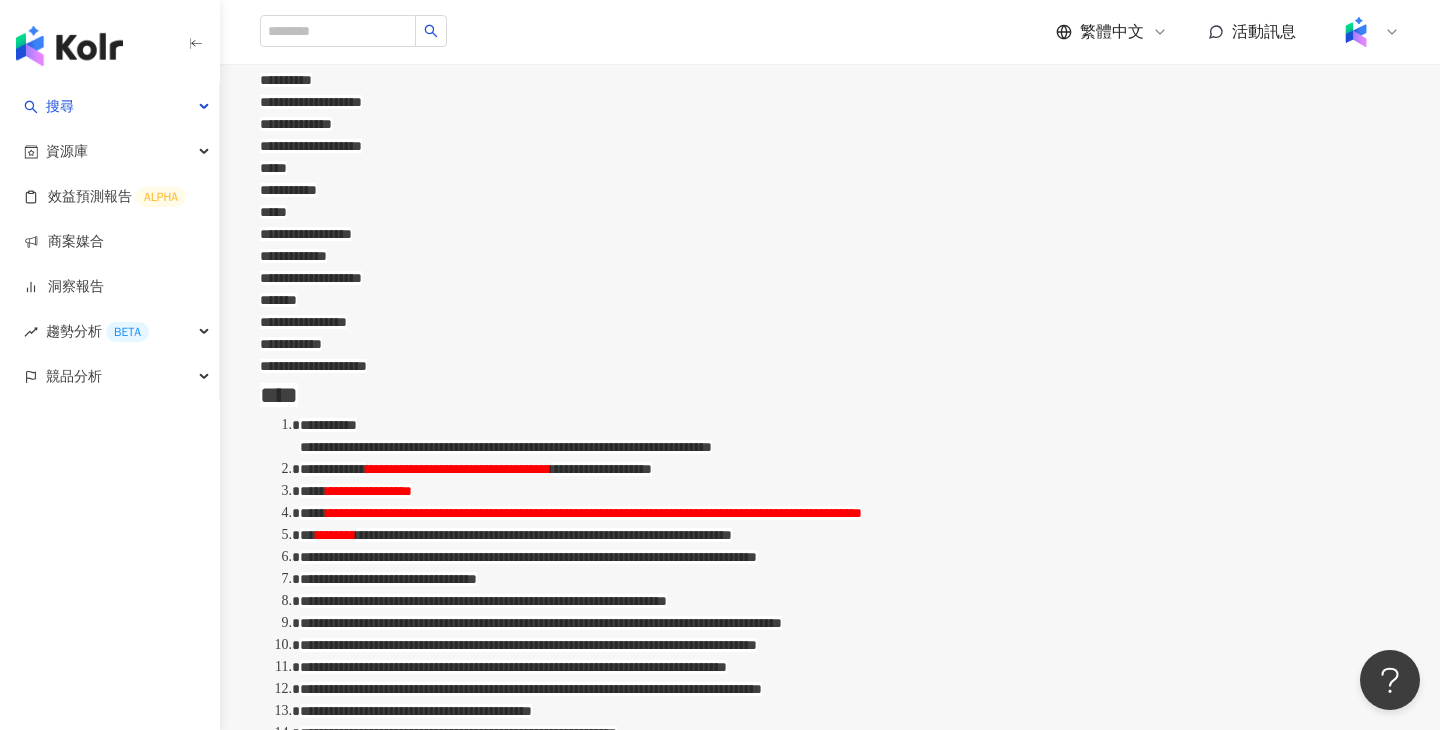click on "**********" at bounding box center [528, 557] 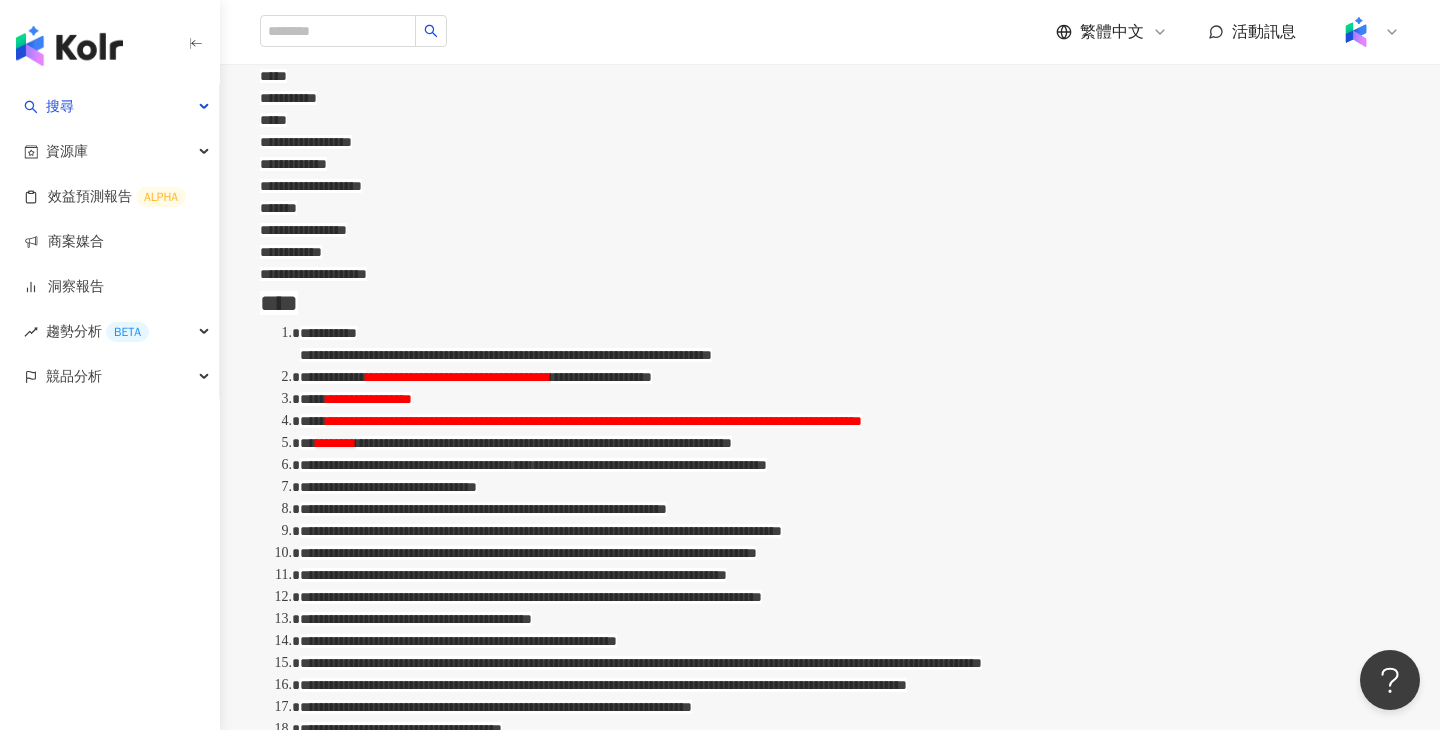 scroll, scrollTop: 990, scrollLeft: 0, axis: vertical 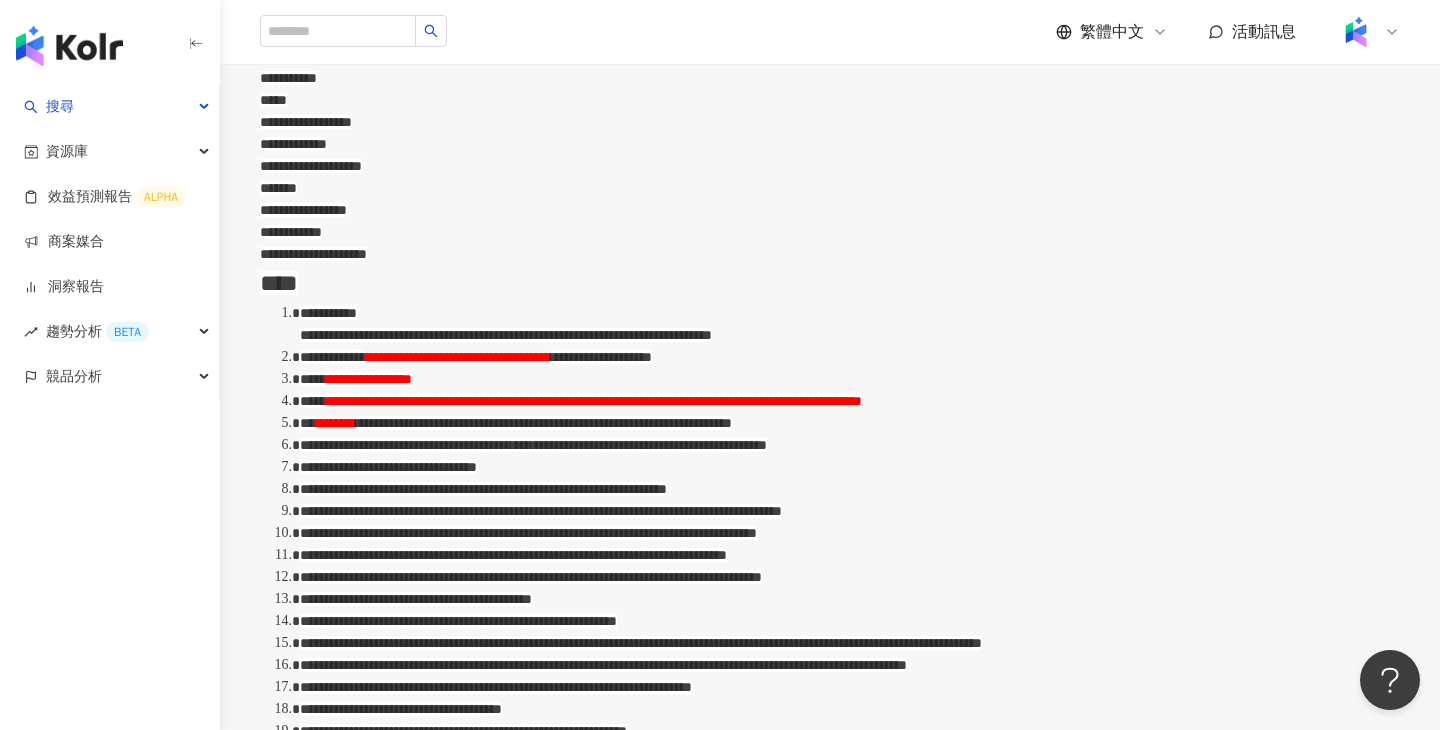 click on "**********" at bounding box center [369, 379] 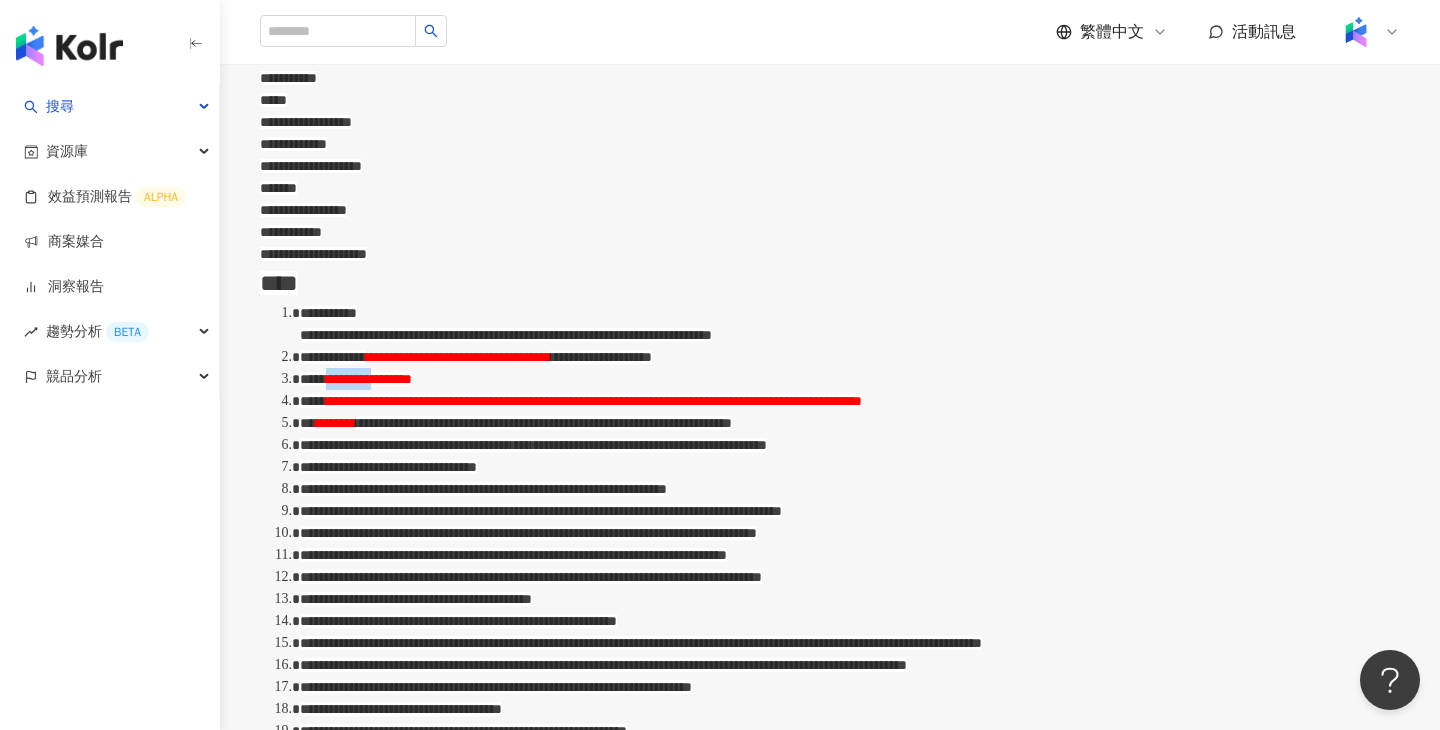 click on "*****" at bounding box center (313, 379) 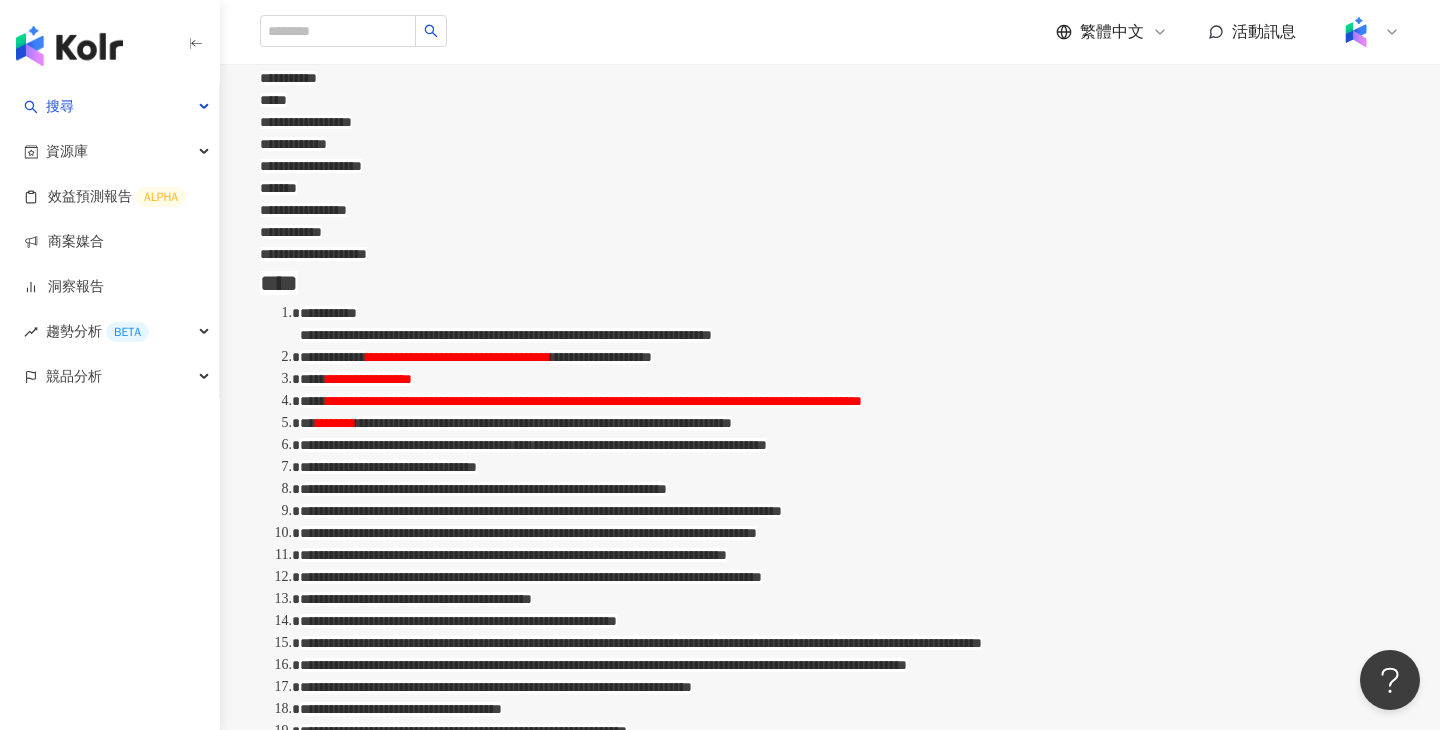 click on "**********" at bounding box center [388, 467] 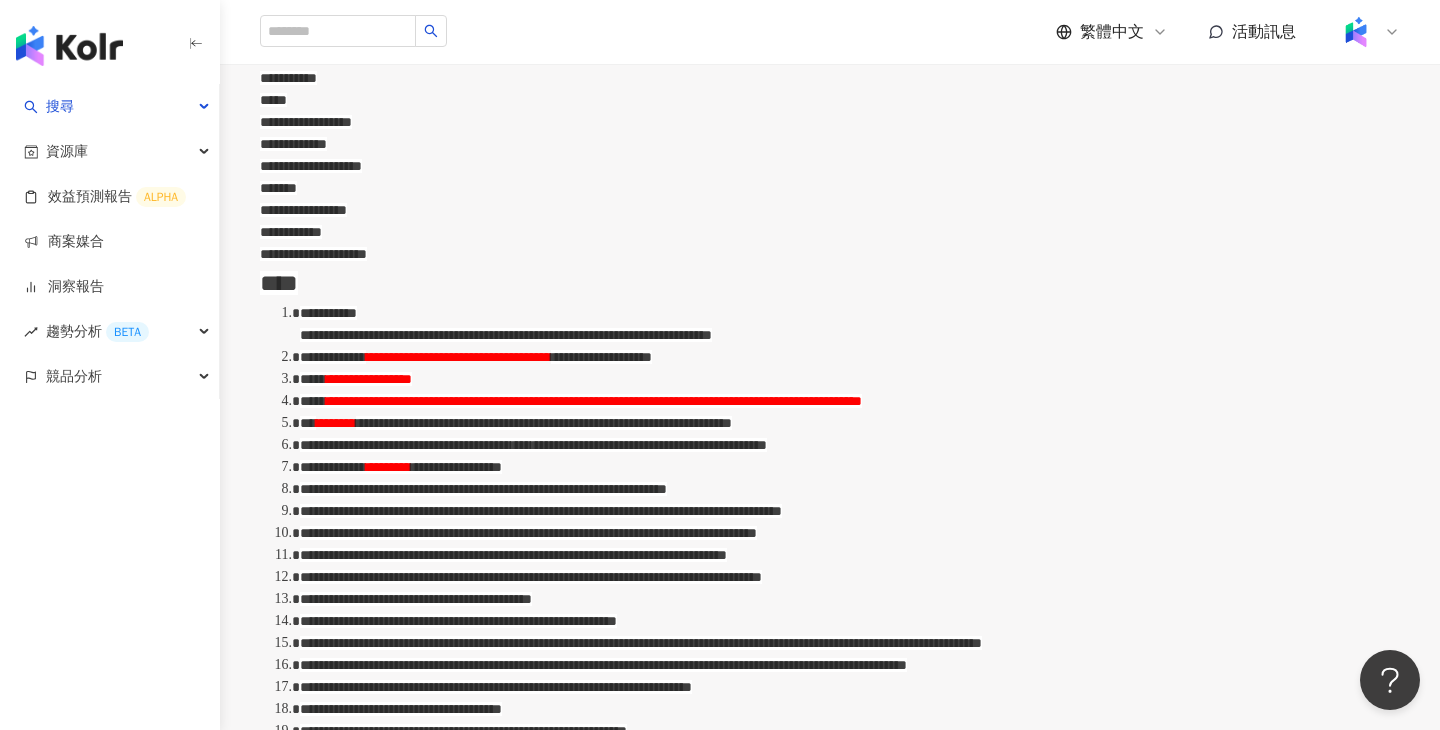 click on "**********" at bounding box center [483, 489] 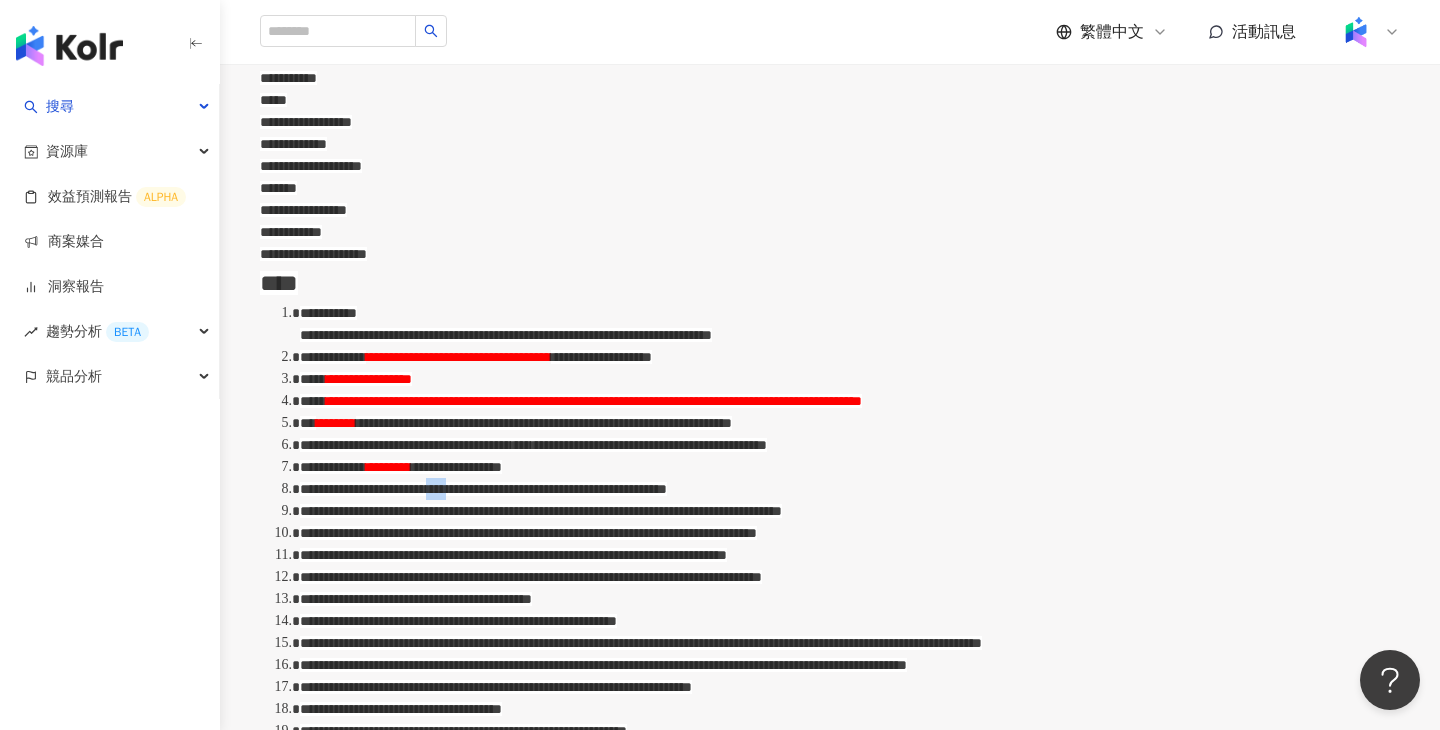 click on "**********" at bounding box center (483, 489) 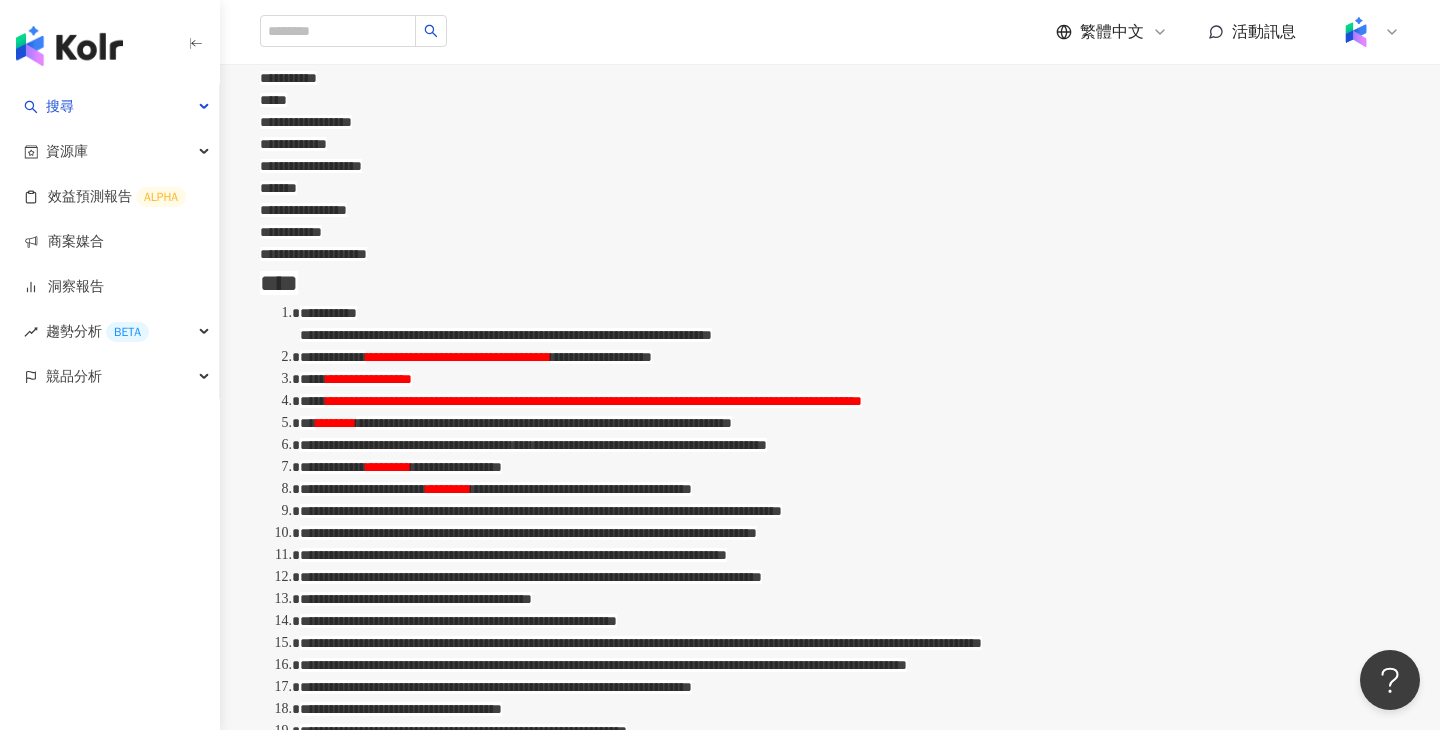 click on "**********" at bounding box center [581, 489] 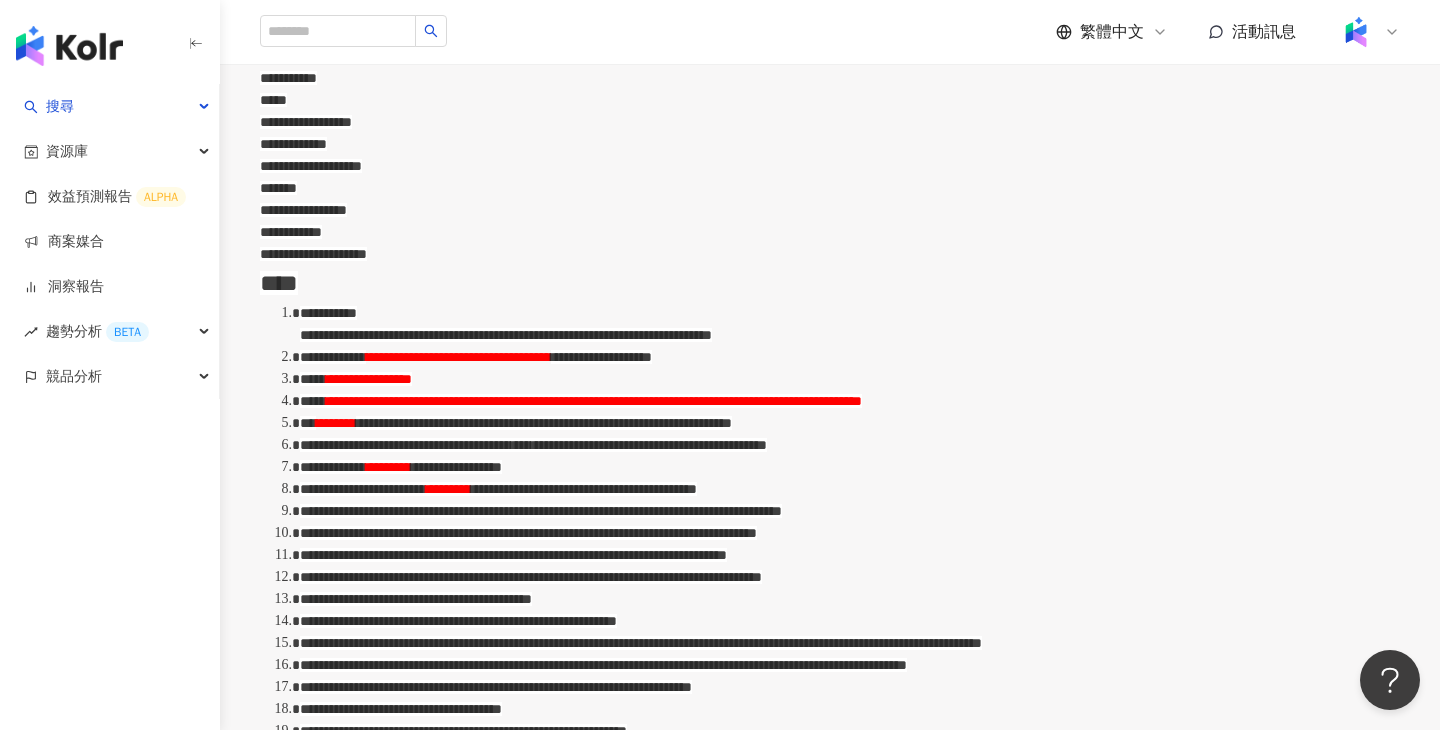 click on "**********" at bounding box center (850, 489) 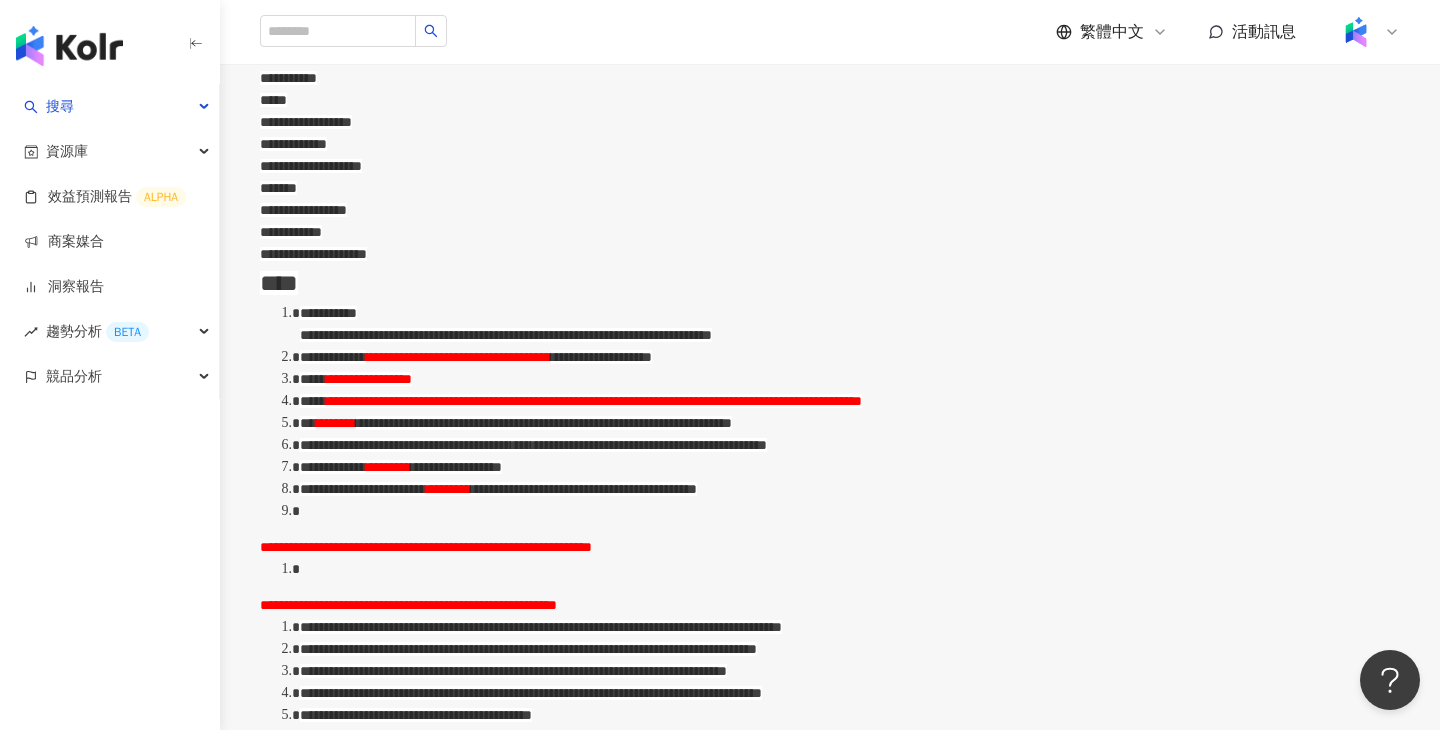 click on "**********" at bounding box center [426, 547] 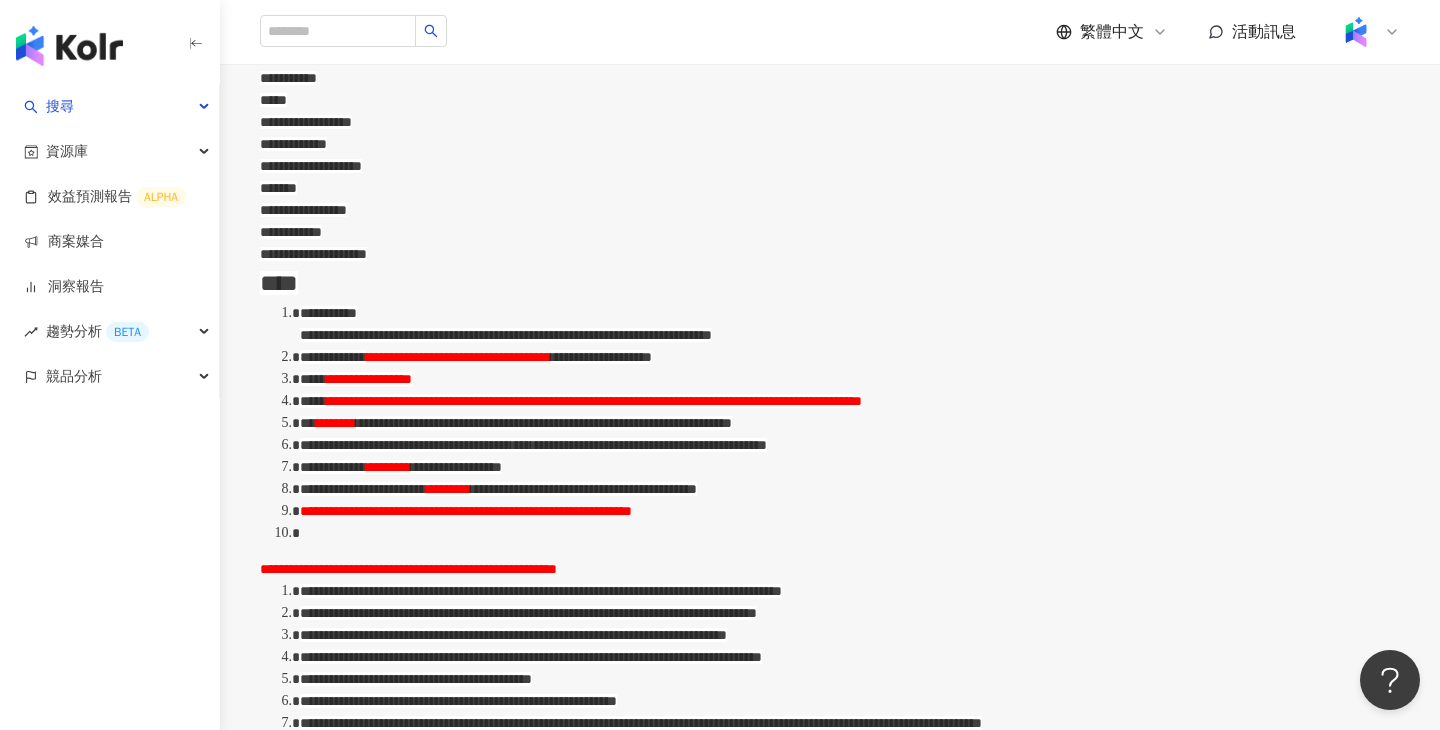 click on "**********" at bounding box center (408, 569) 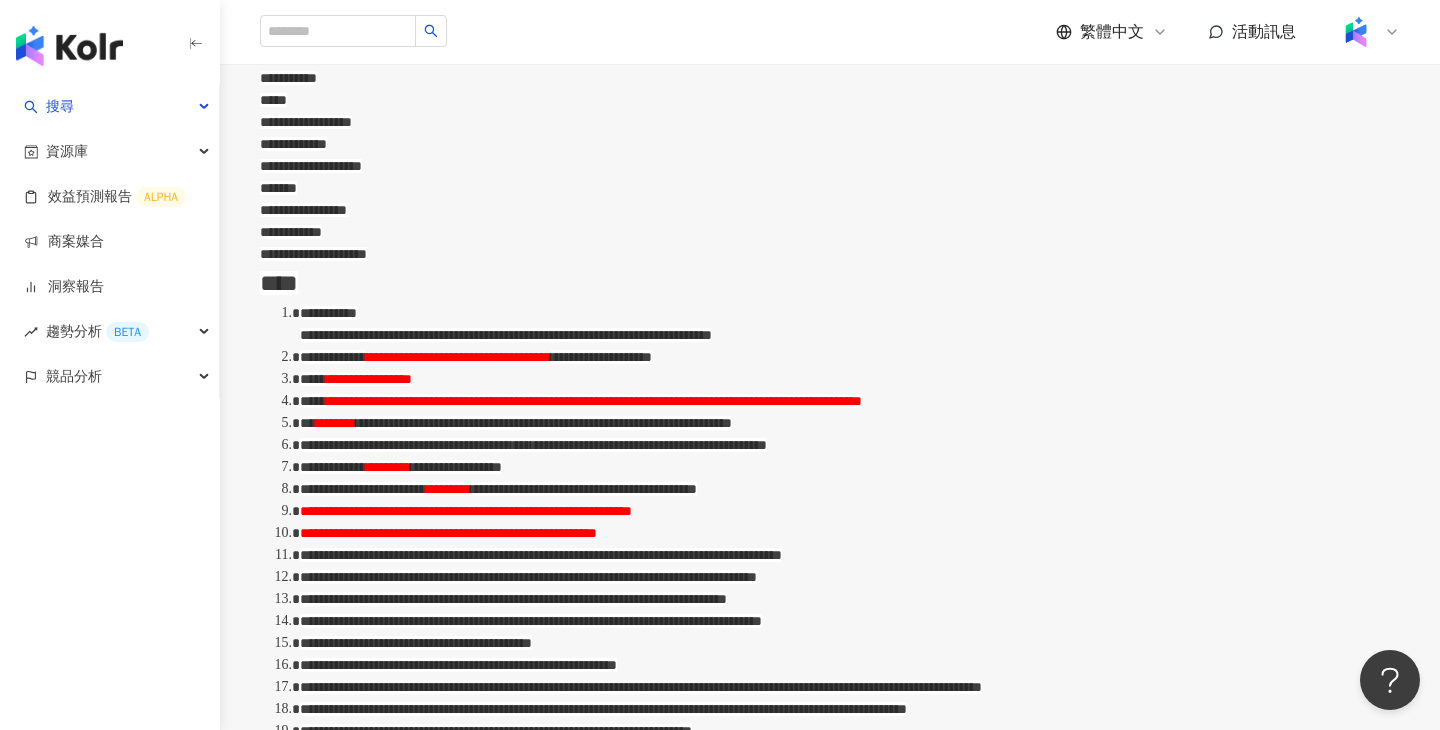 scroll, scrollTop: 1009, scrollLeft: 0, axis: vertical 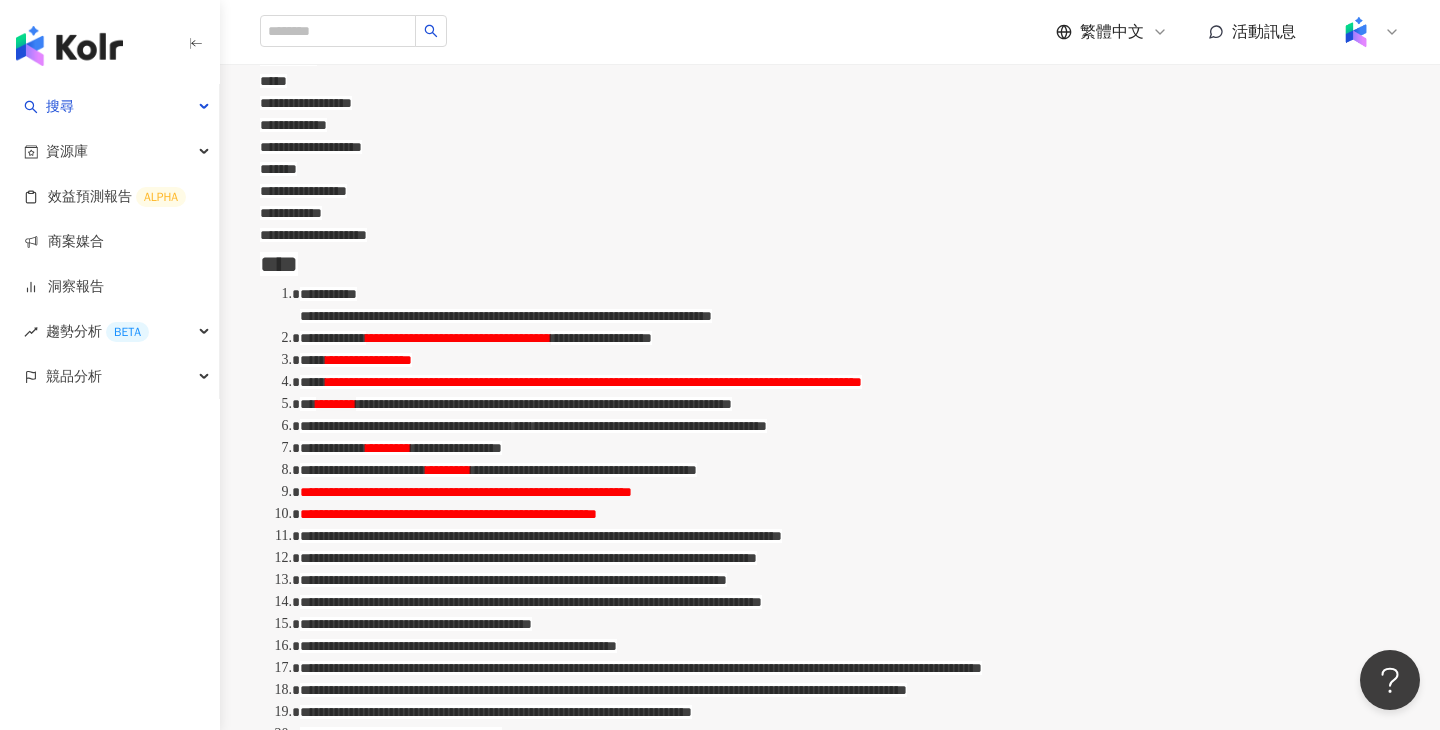 click on "**********" at bounding box center [830, 712] 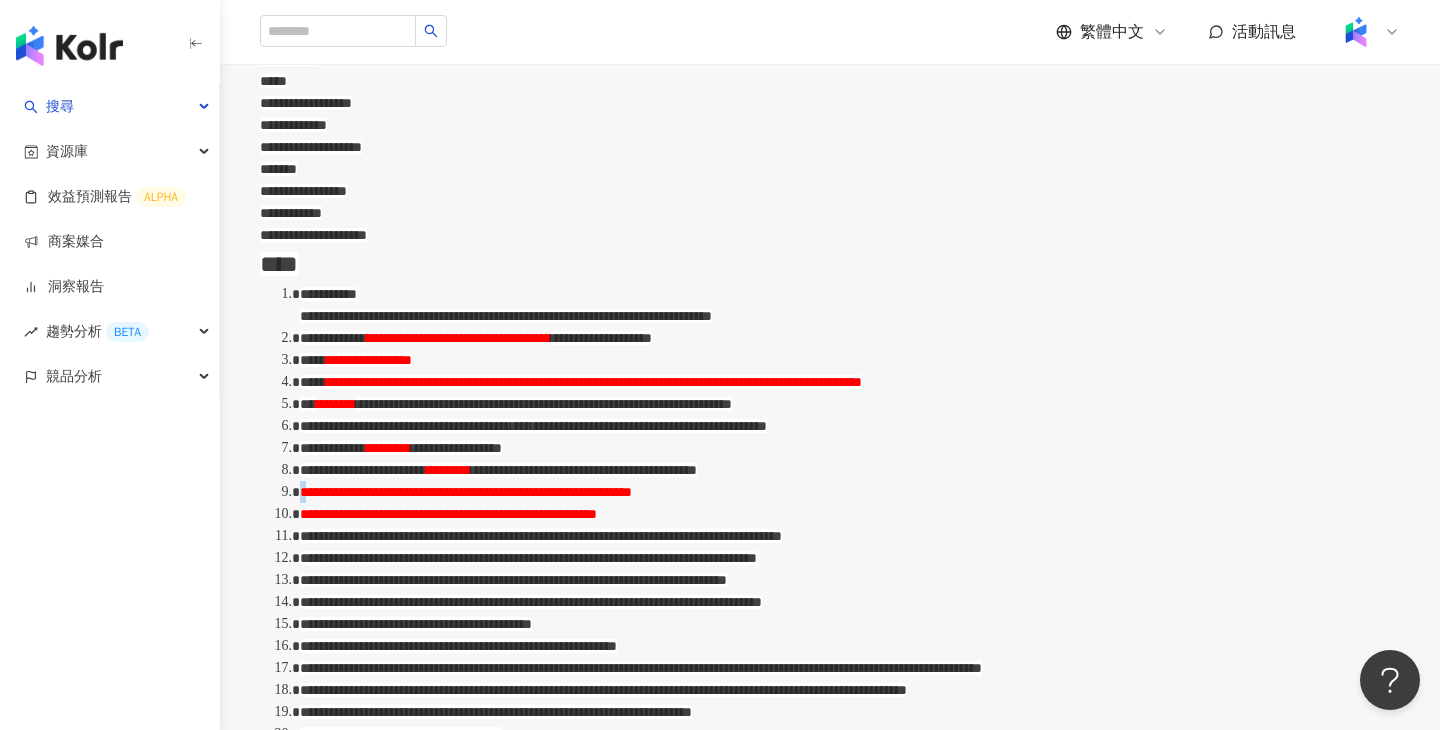 click on "**********" at bounding box center [830, 712] 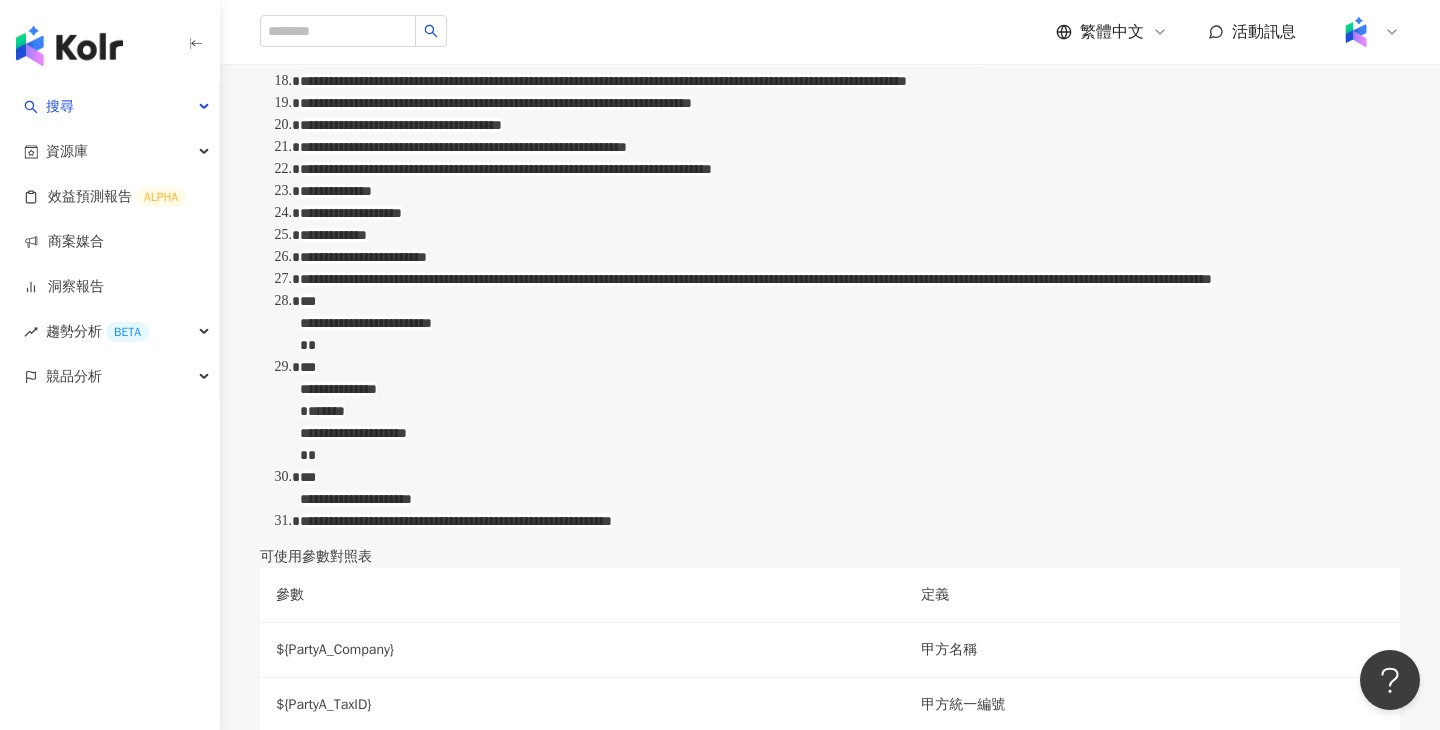 scroll, scrollTop: 1622, scrollLeft: 0, axis: vertical 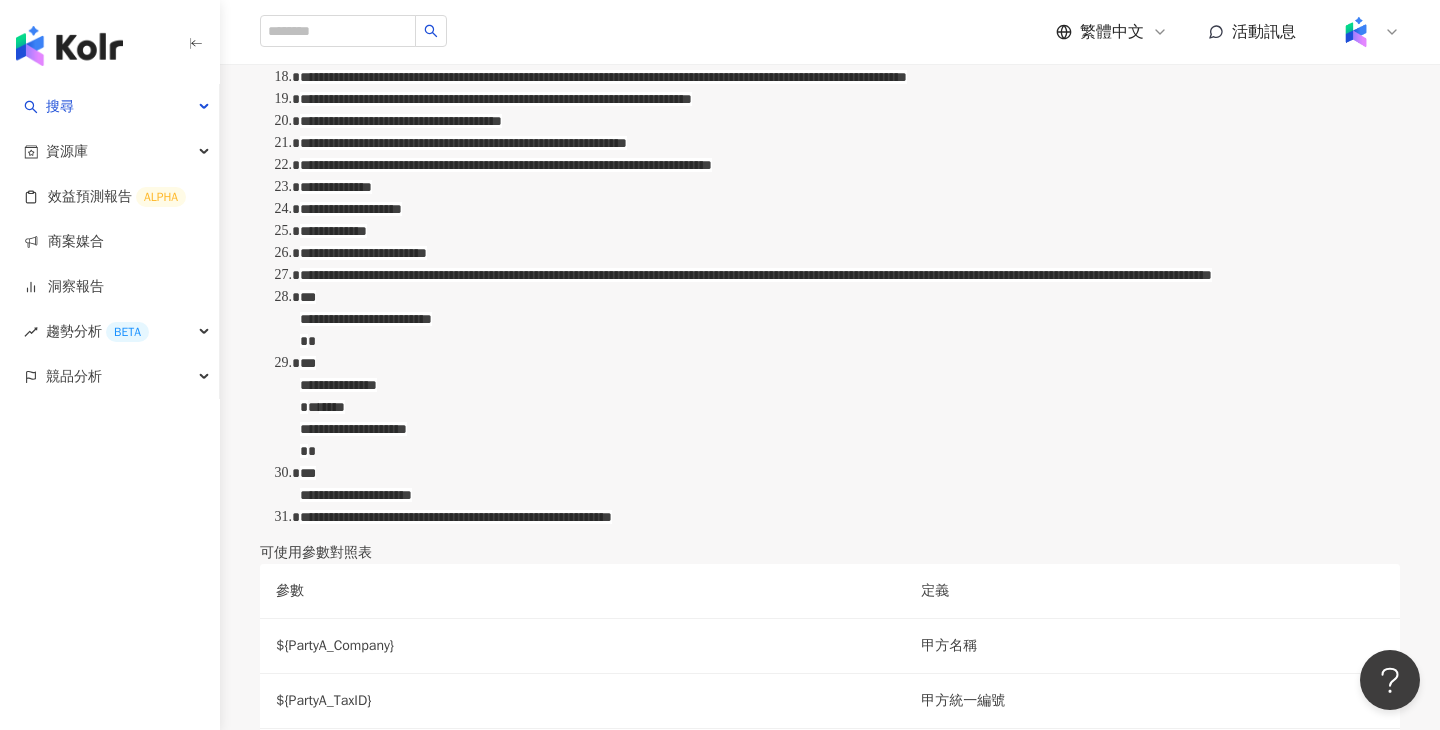 click on "**********" at bounding box center [506, 165] 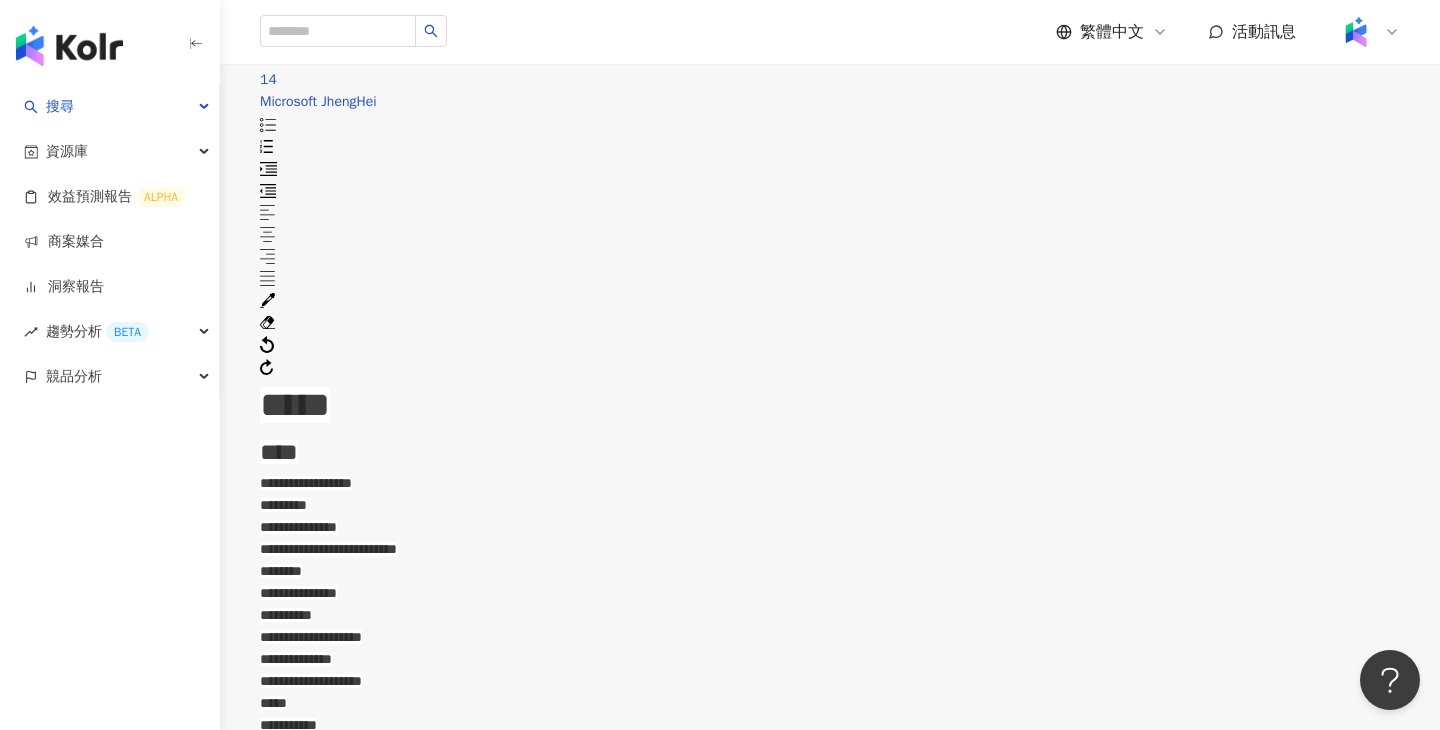 scroll, scrollTop: 0, scrollLeft: 0, axis: both 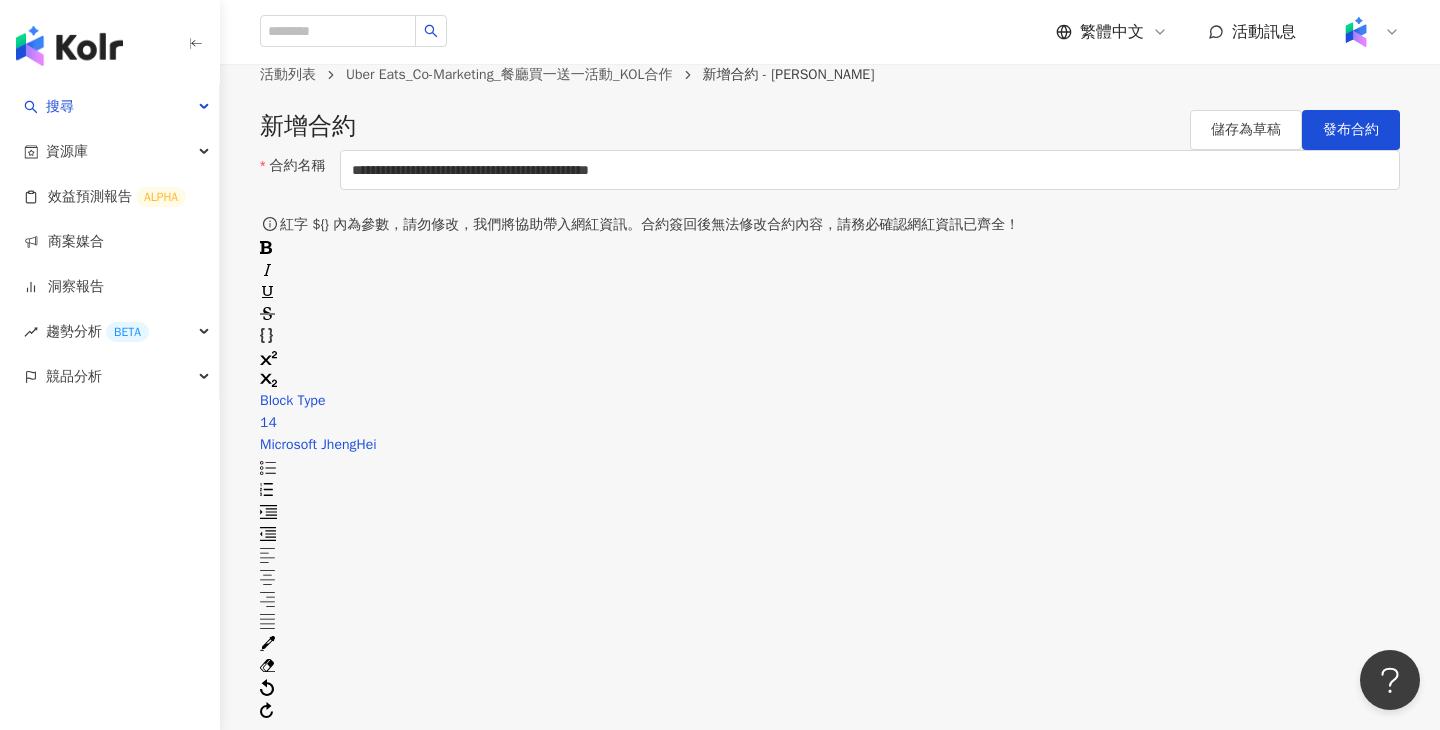 click at bounding box center (268, 512) 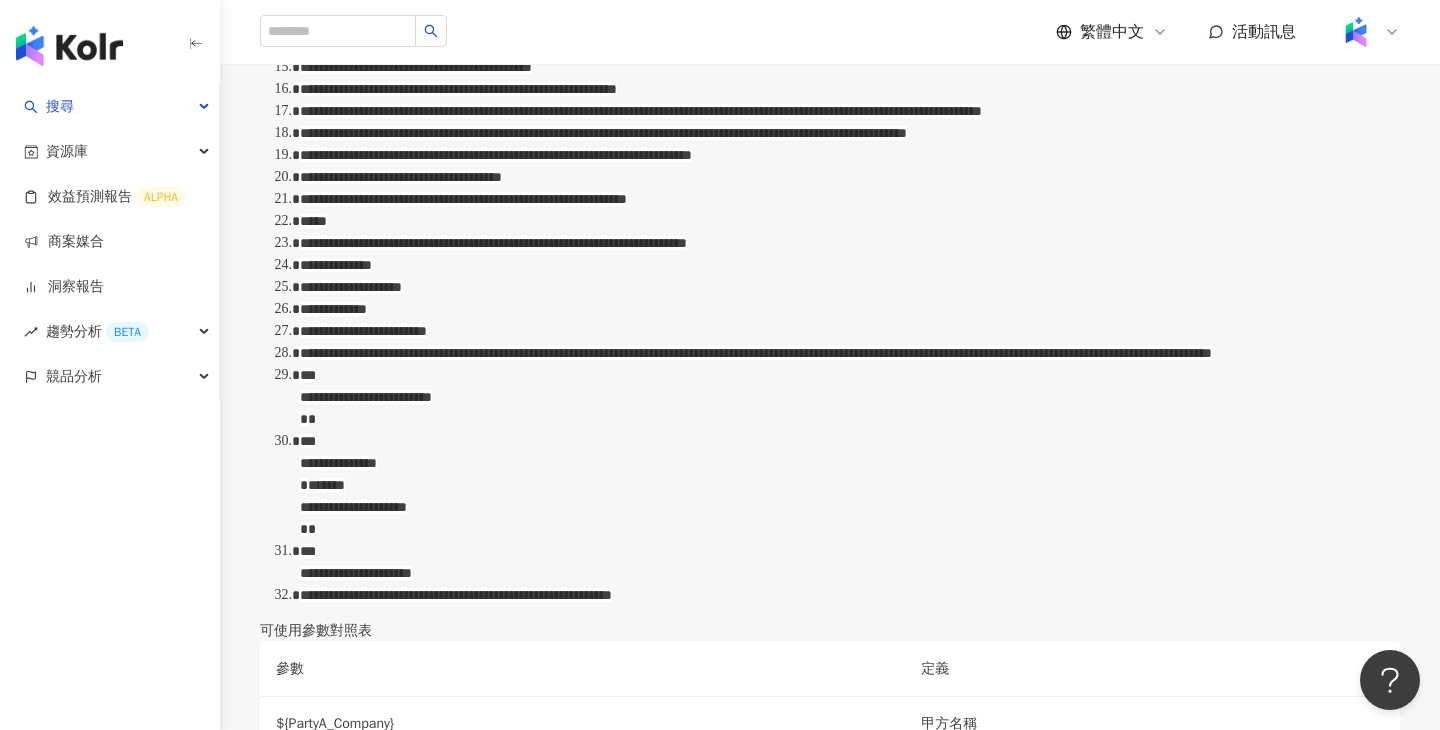scroll, scrollTop: 1704, scrollLeft: 0, axis: vertical 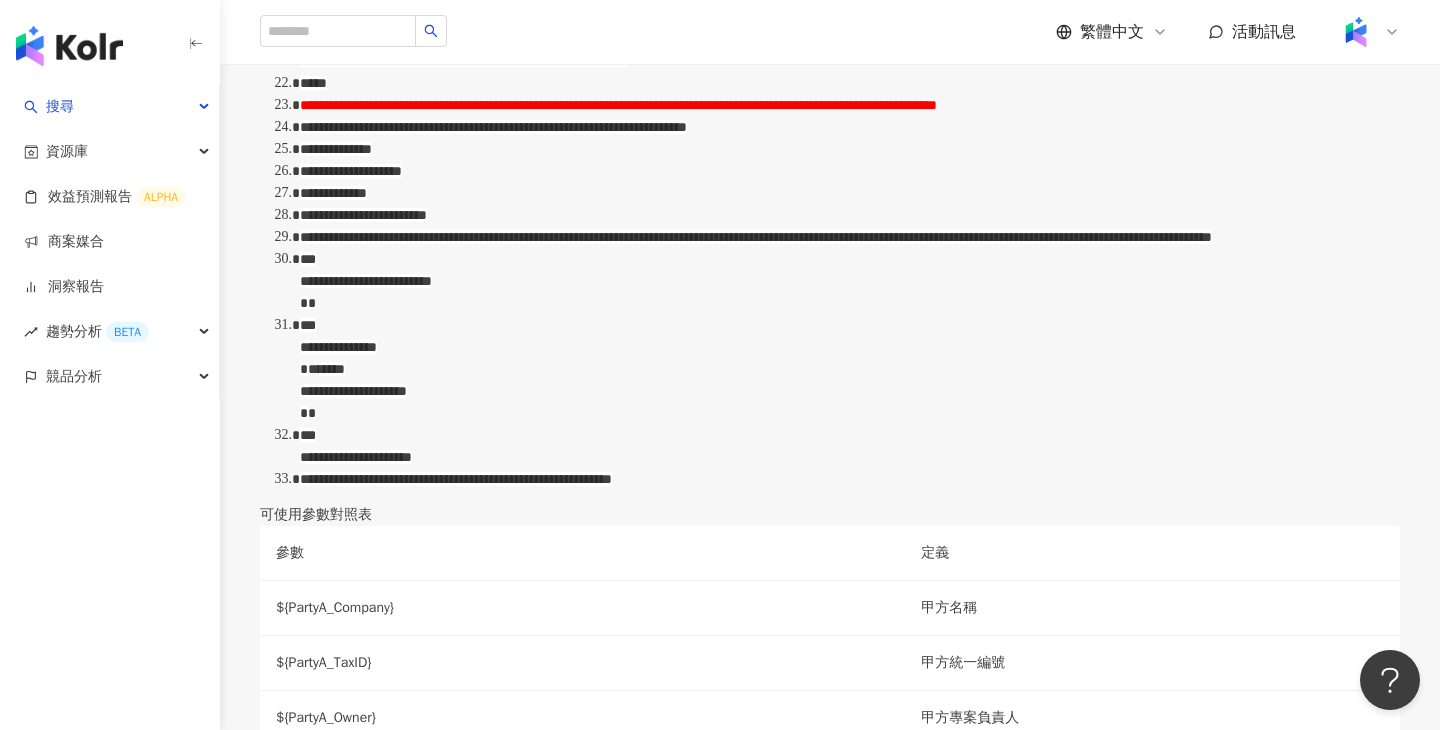 click on "**********" at bounding box center (618, 105) 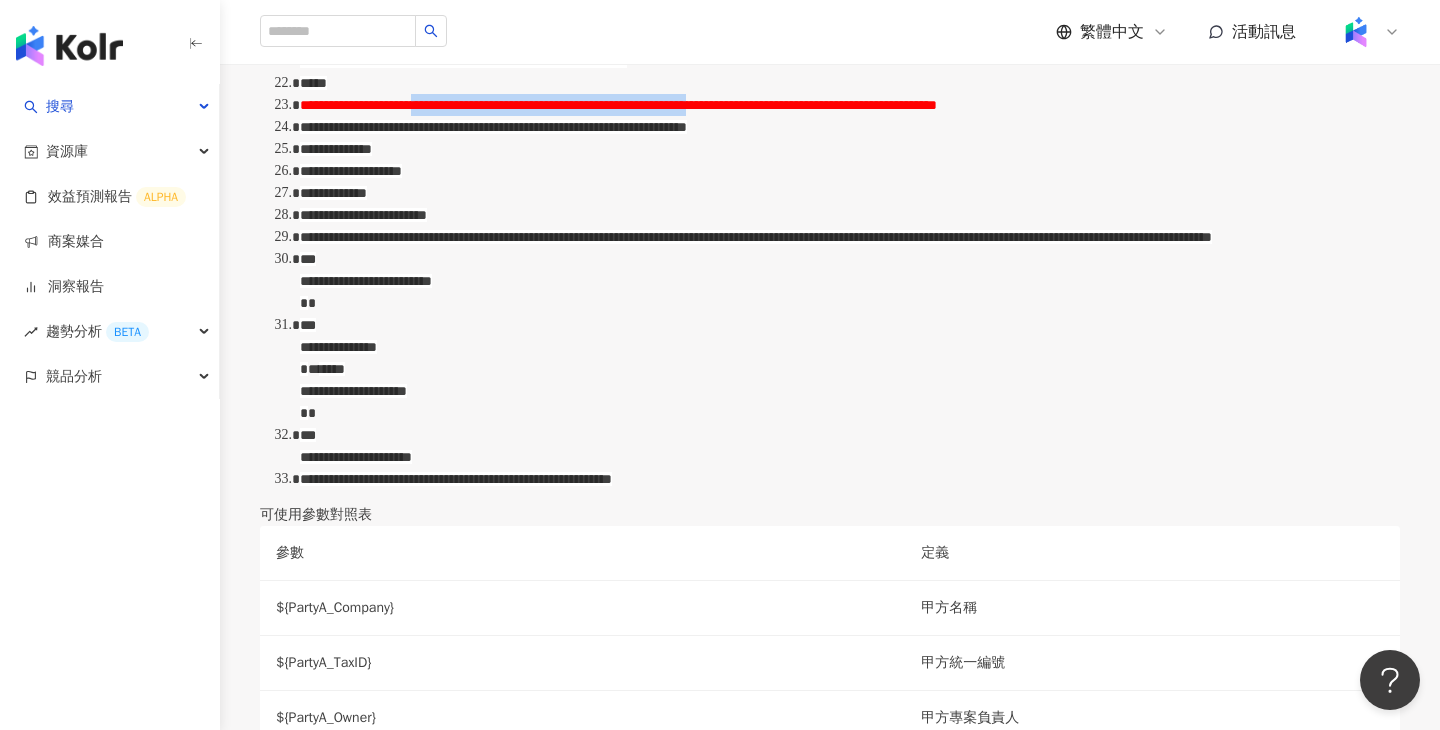 click on "**********" at bounding box center [618, 105] 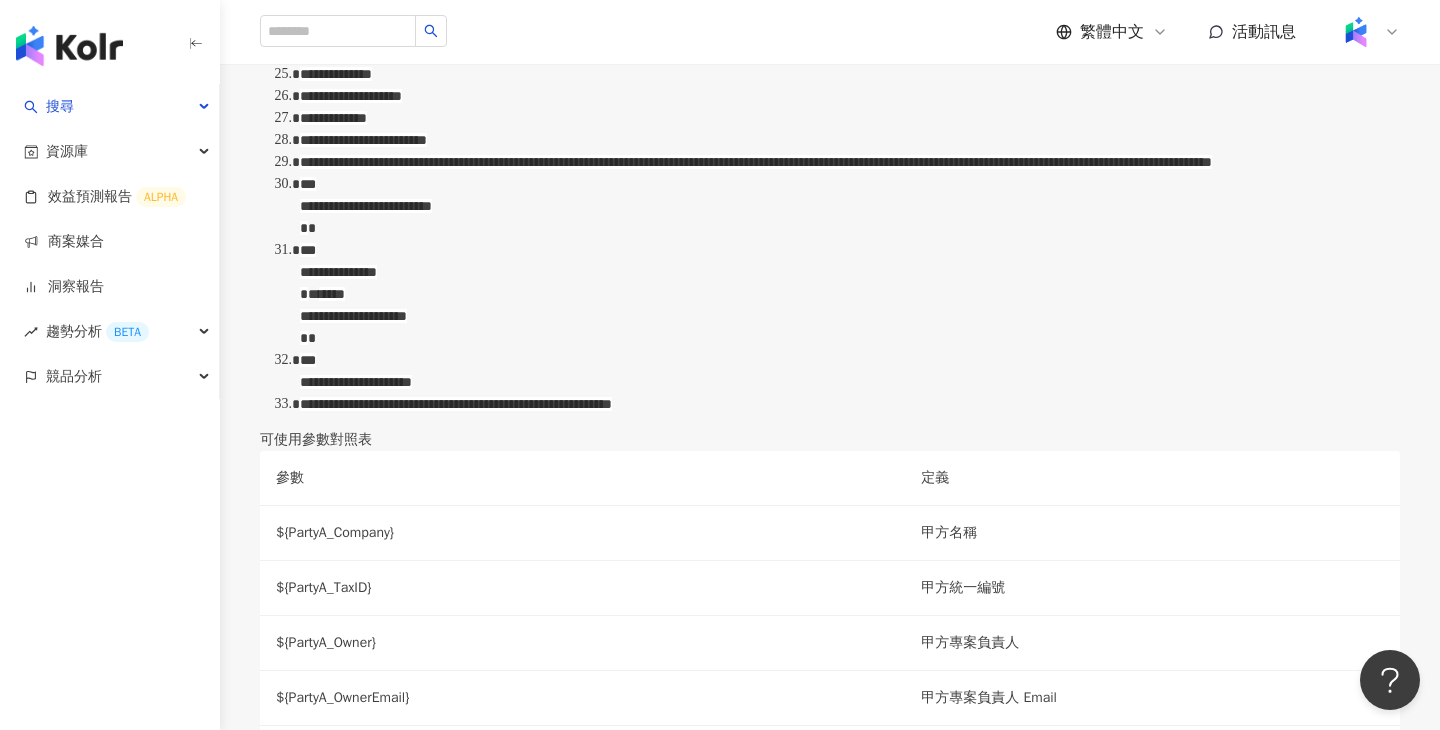 scroll, scrollTop: 1788, scrollLeft: 0, axis: vertical 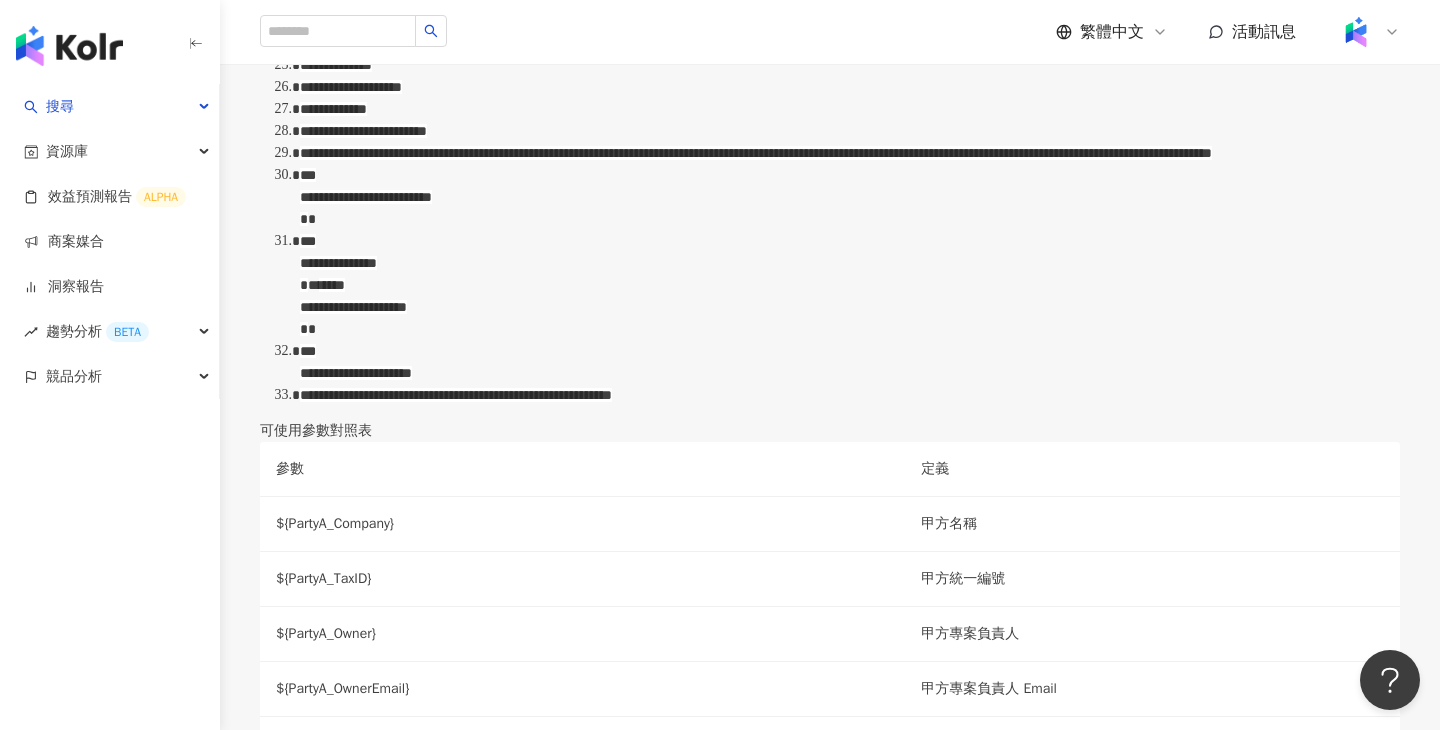 click on "**********" at bounding box center [493, 43] 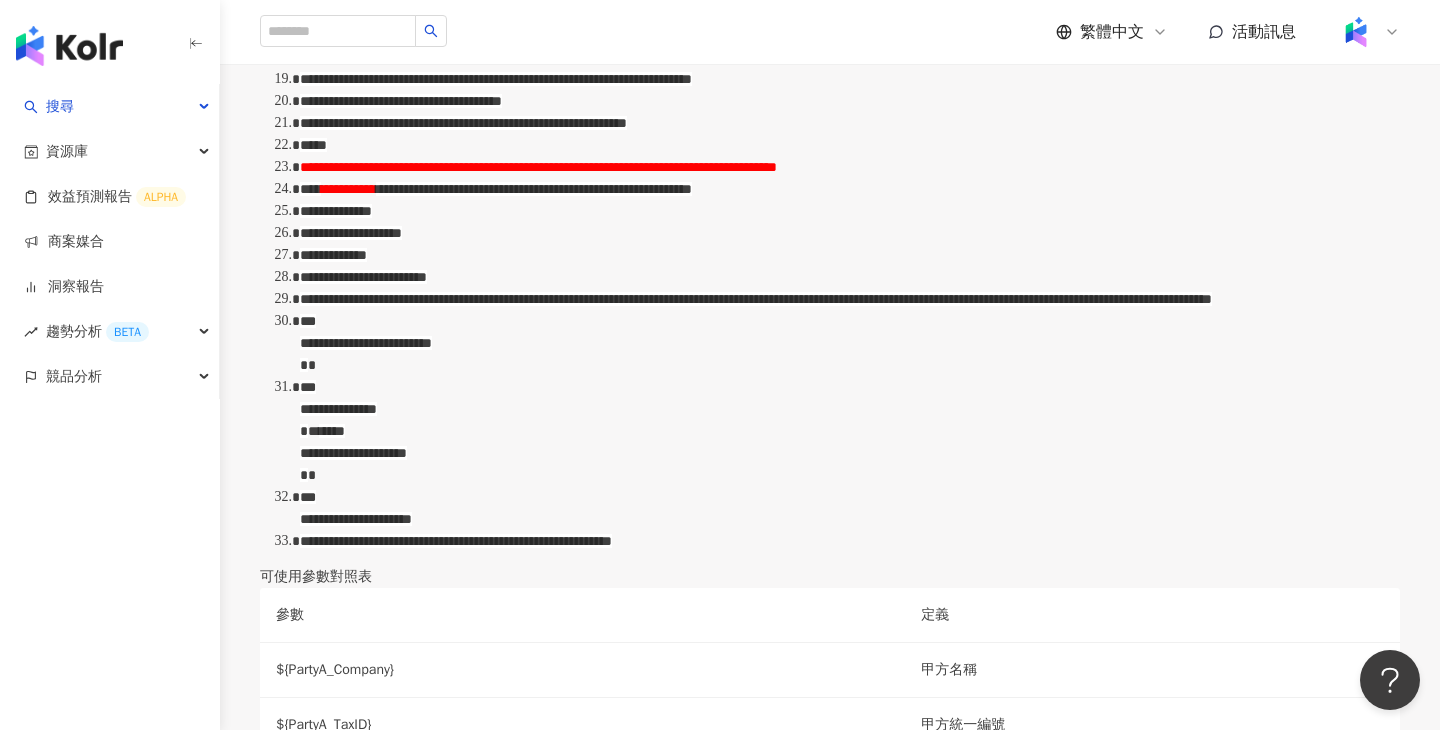 scroll, scrollTop: 2029, scrollLeft: 0, axis: vertical 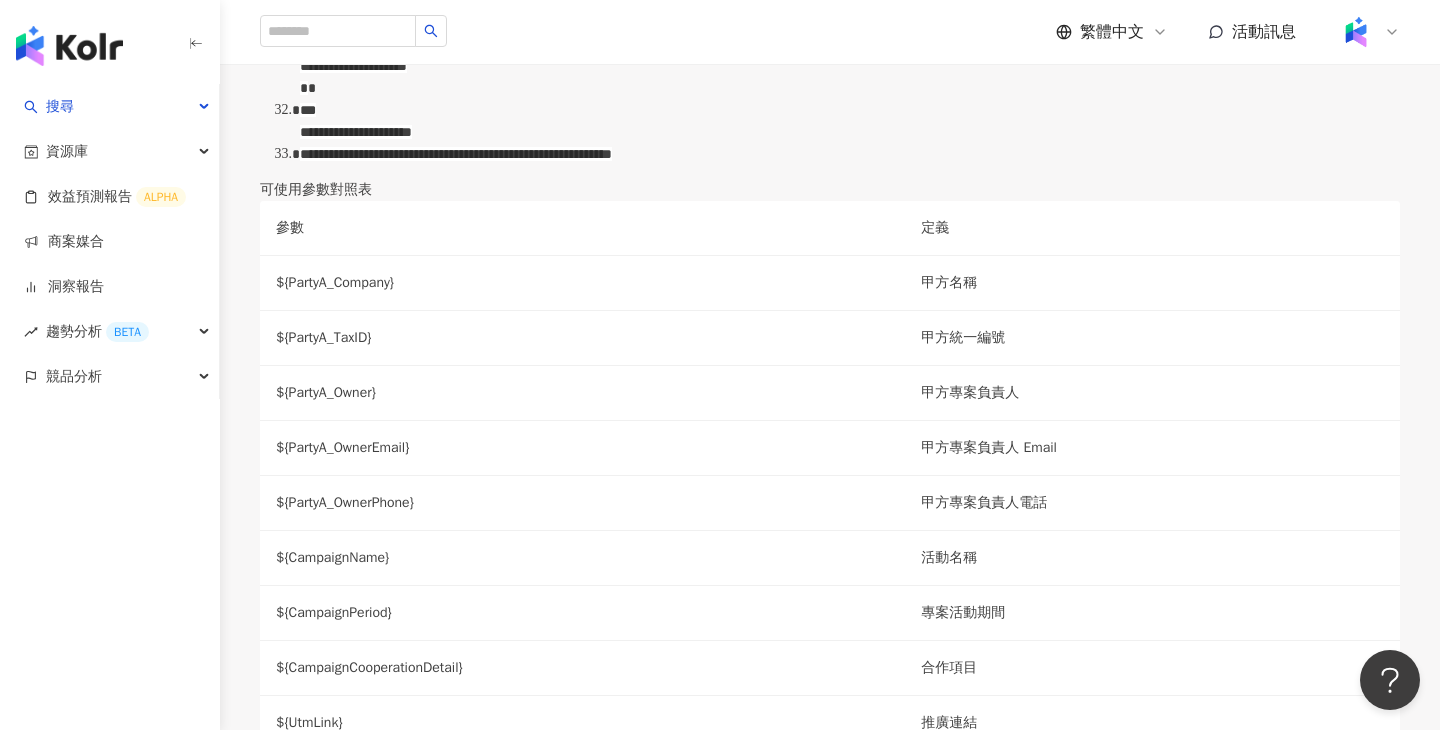 click on "**********" at bounding box center (348, -198) 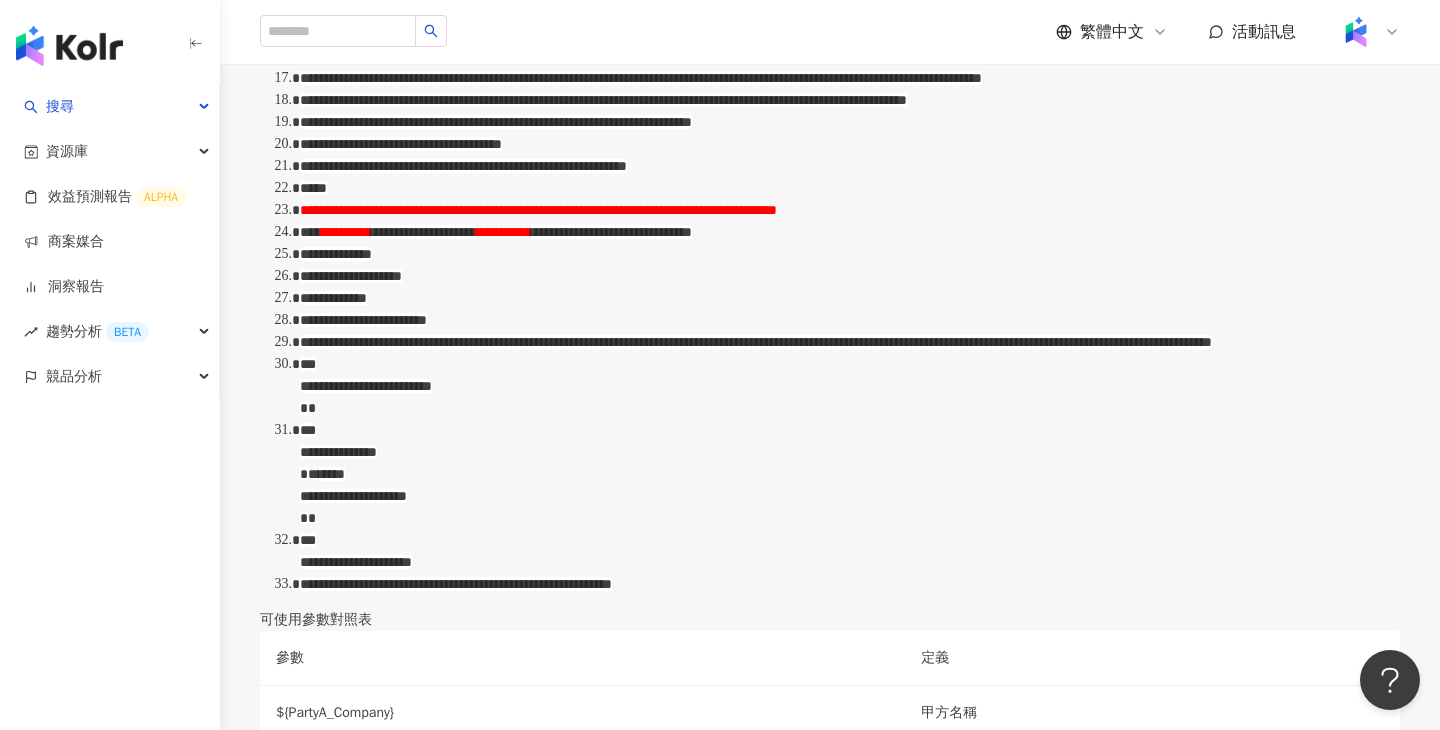scroll, scrollTop: 1910, scrollLeft: 0, axis: vertical 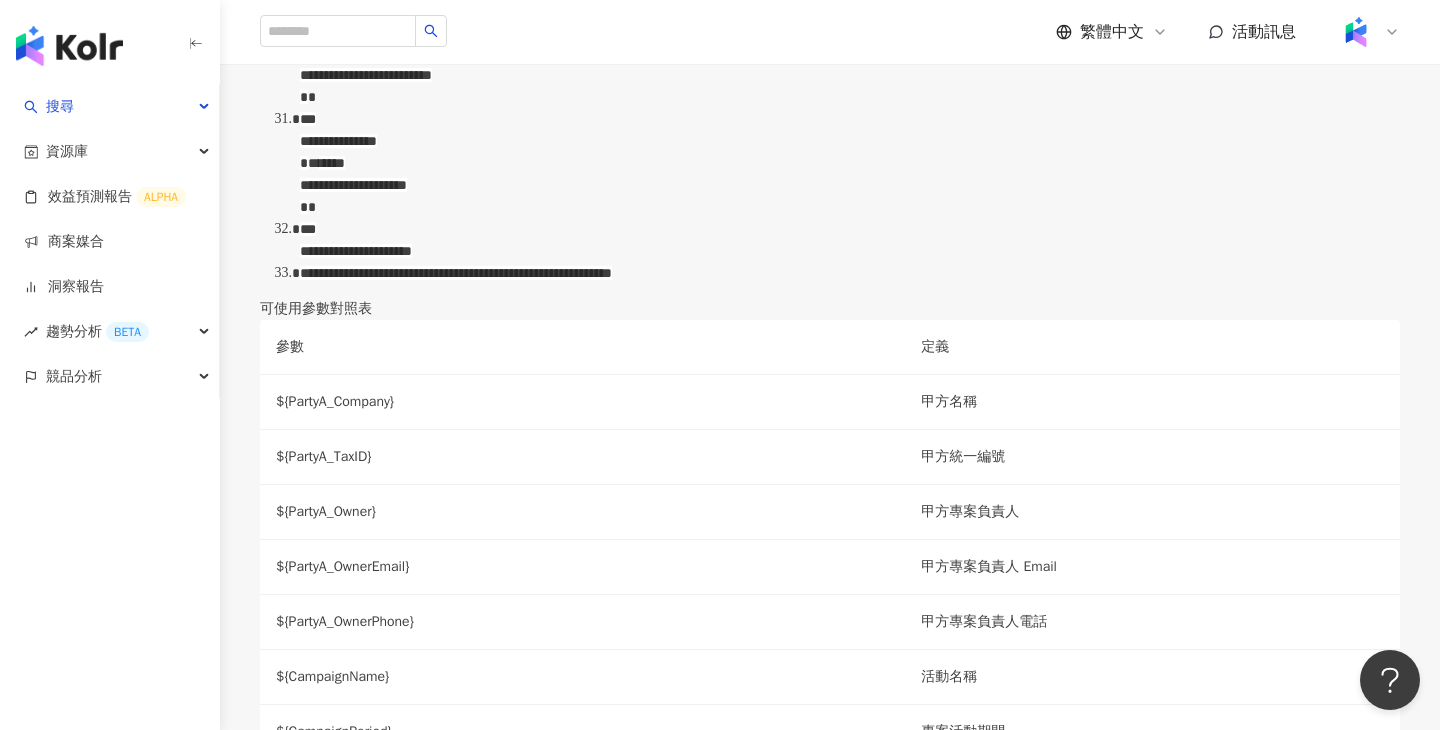 click on "**********" at bounding box center [503, -79] 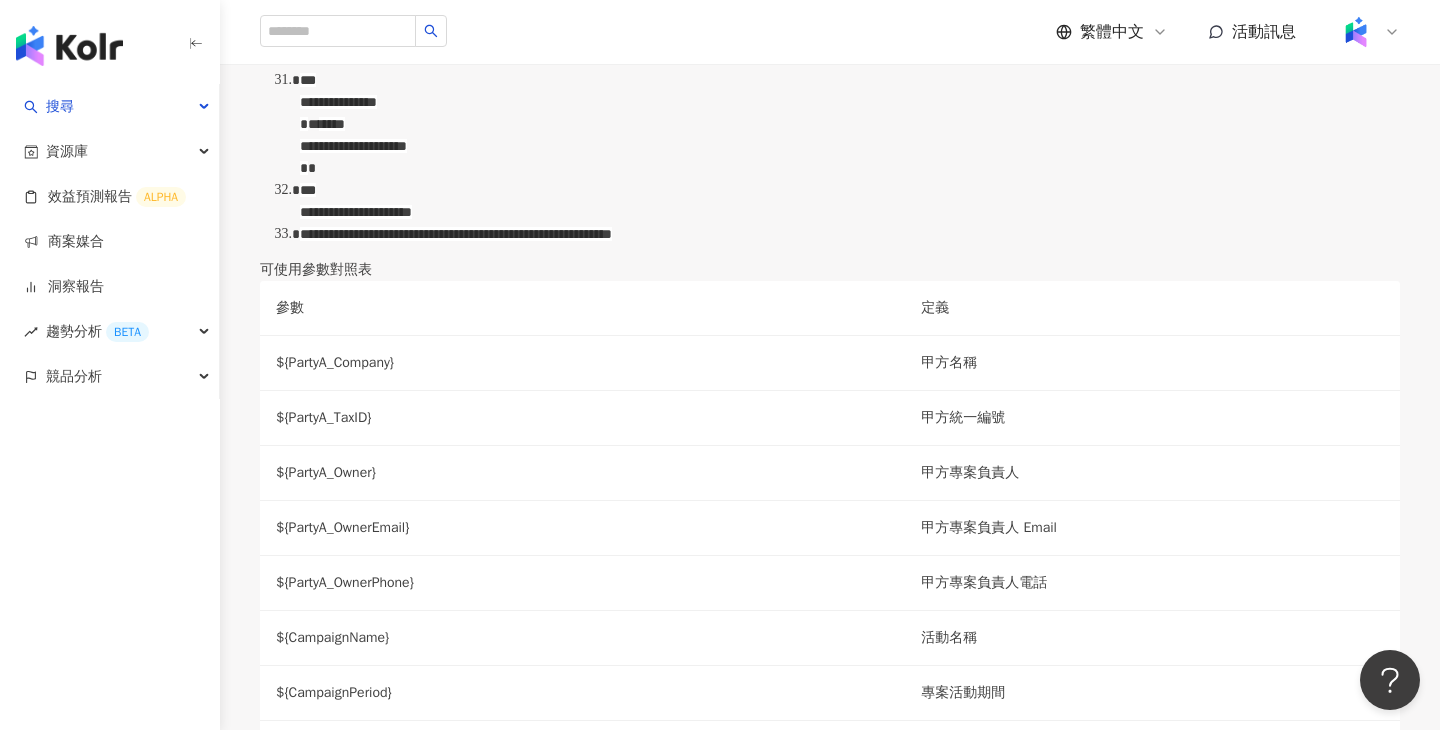 scroll, scrollTop: 1973, scrollLeft: 0, axis: vertical 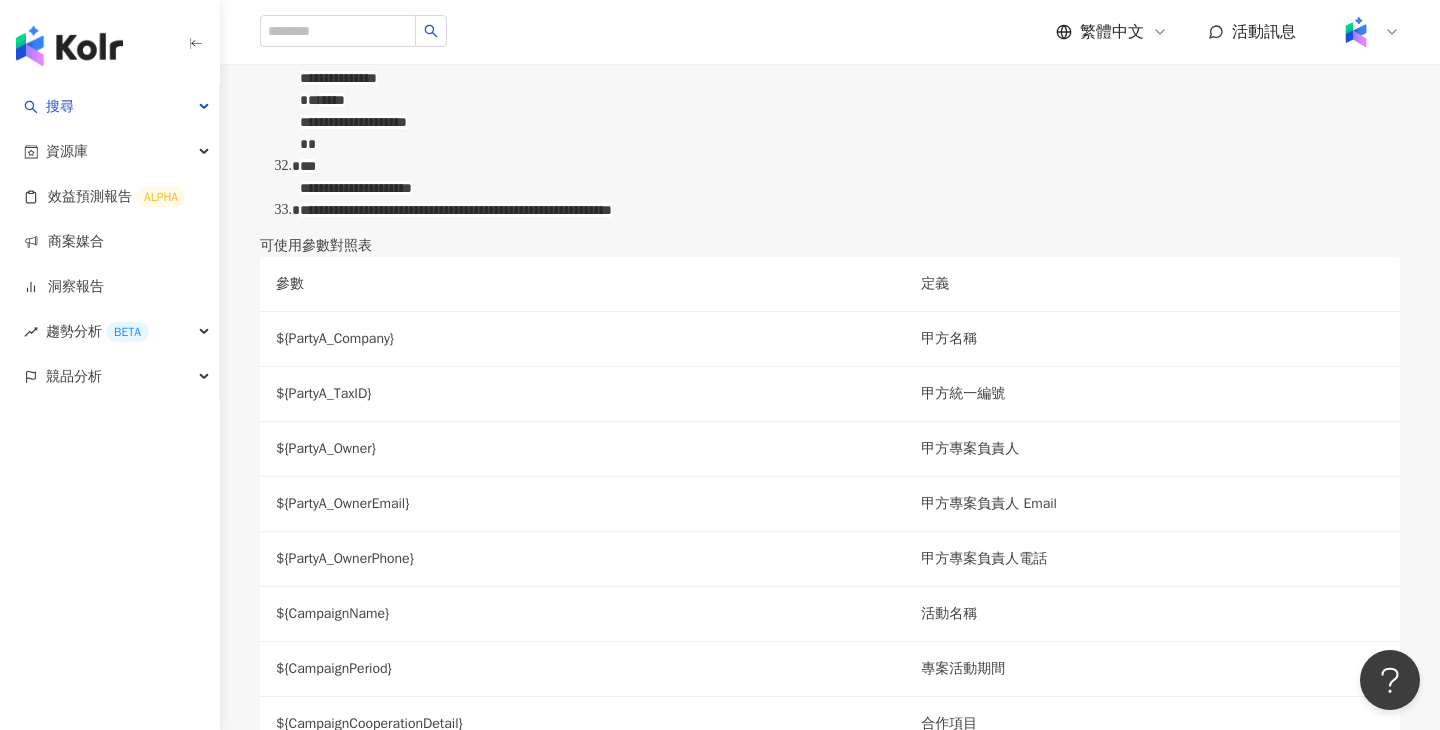 click on "**********" at bounding box center (756, -32) 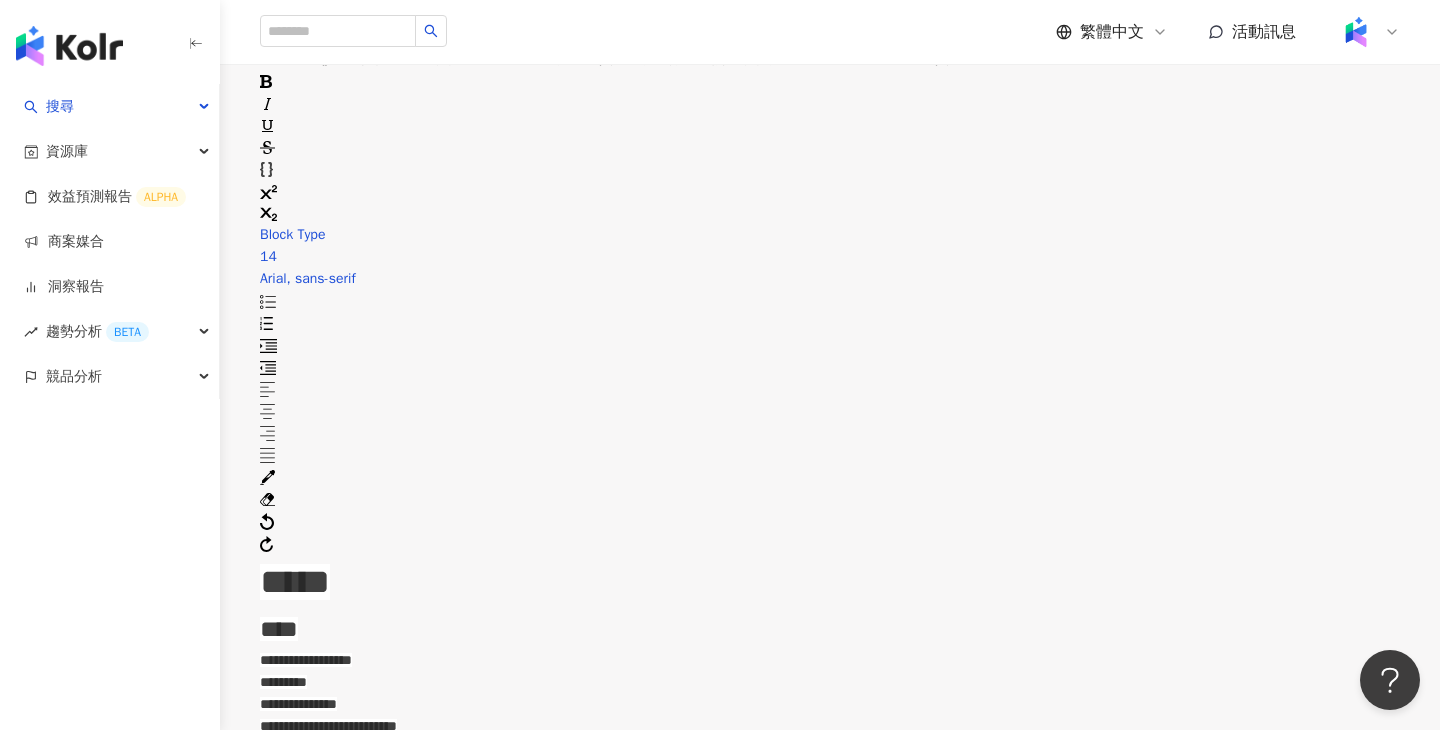scroll, scrollTop: 0, scrollLeft: 0, axis: both 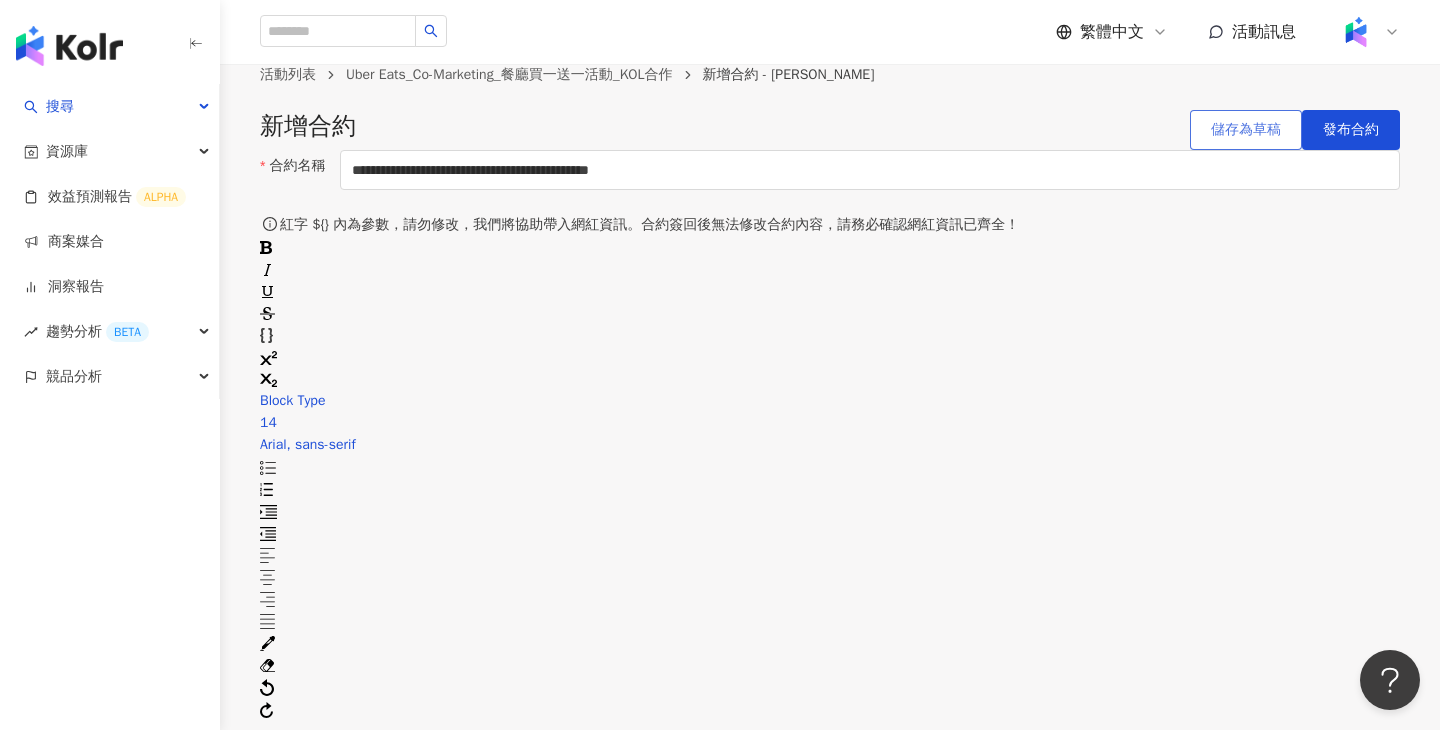 click on "儲存為草稿" at bounding box center [1246, 130] 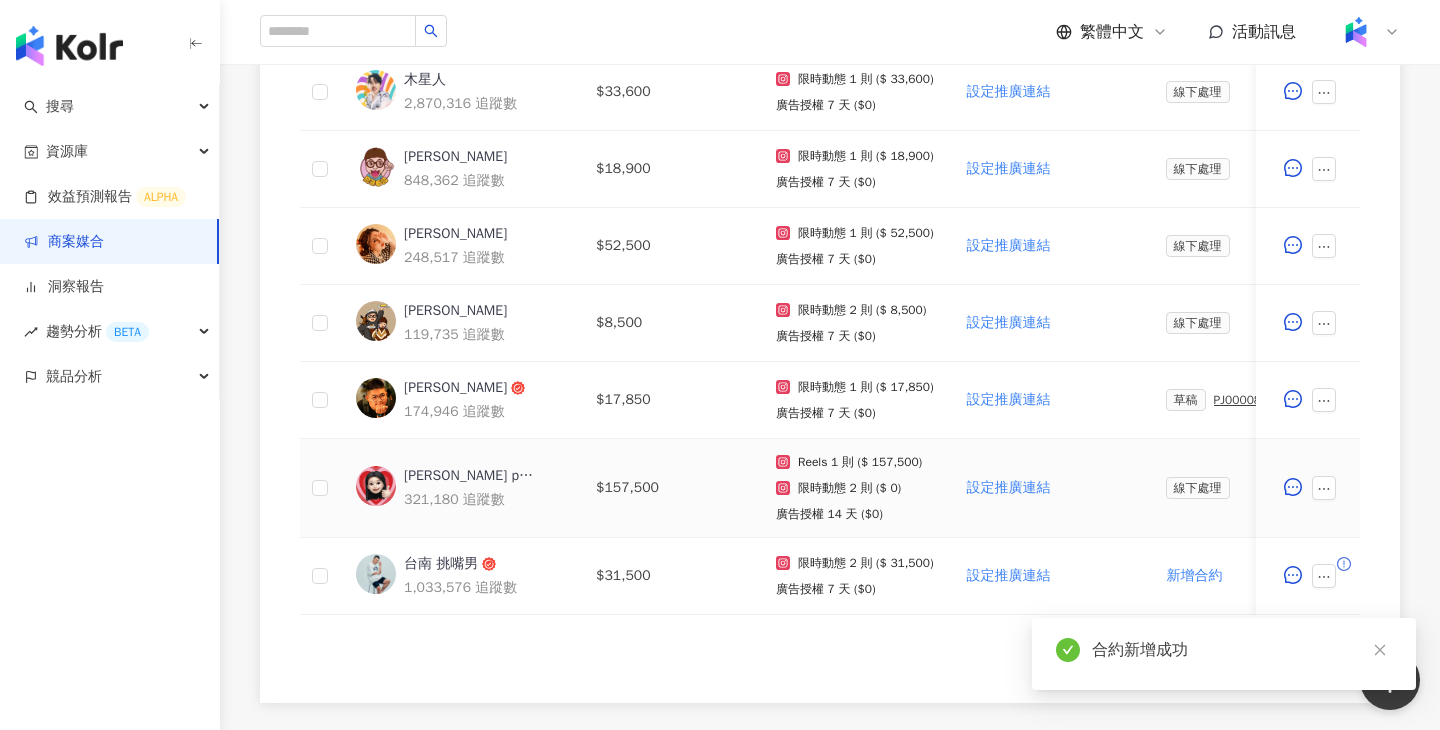 scroll, scrollTop: 818, scrollLeft: 0, axis: vertical 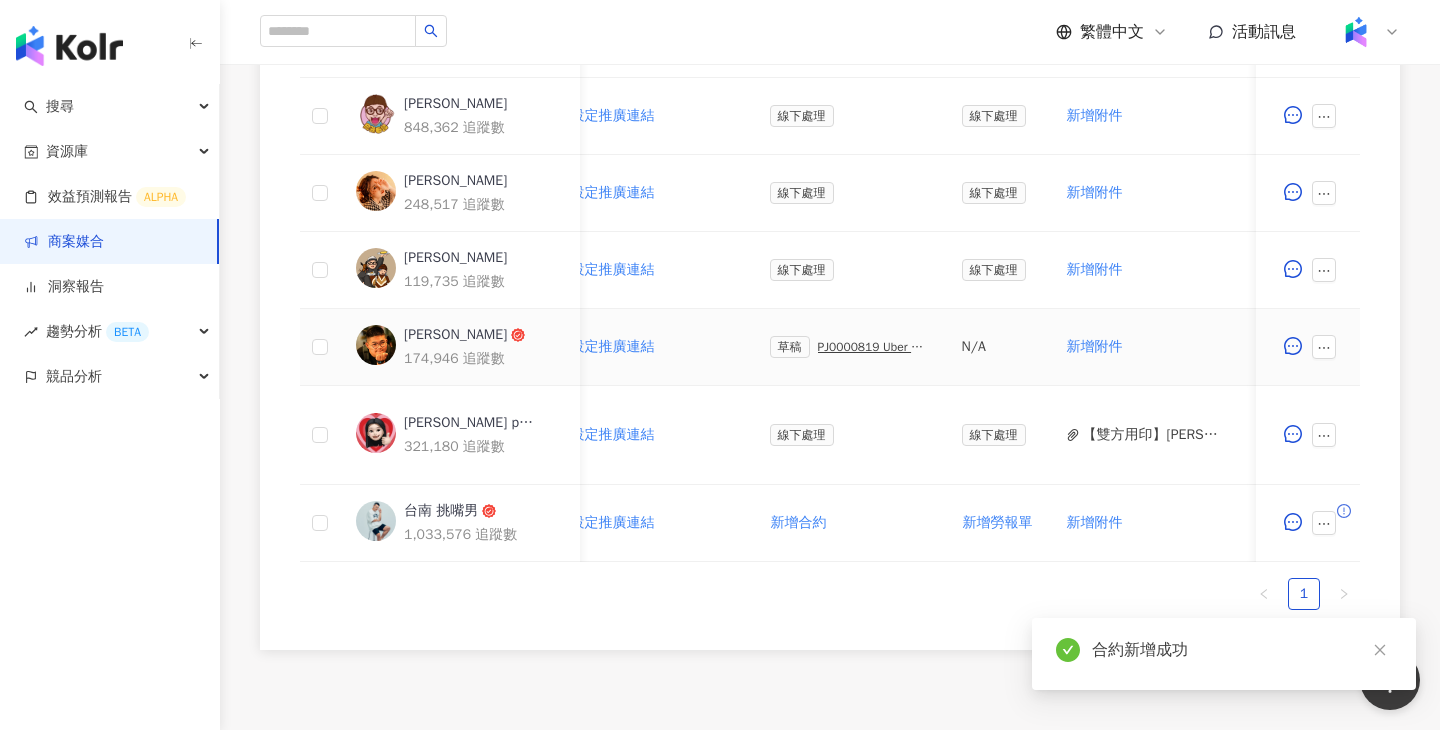 click on "PJ0000819 Uber Eats_Co-Marketing_餐廳買一送一活動_活動確認單" at bounding box center (874, 347) 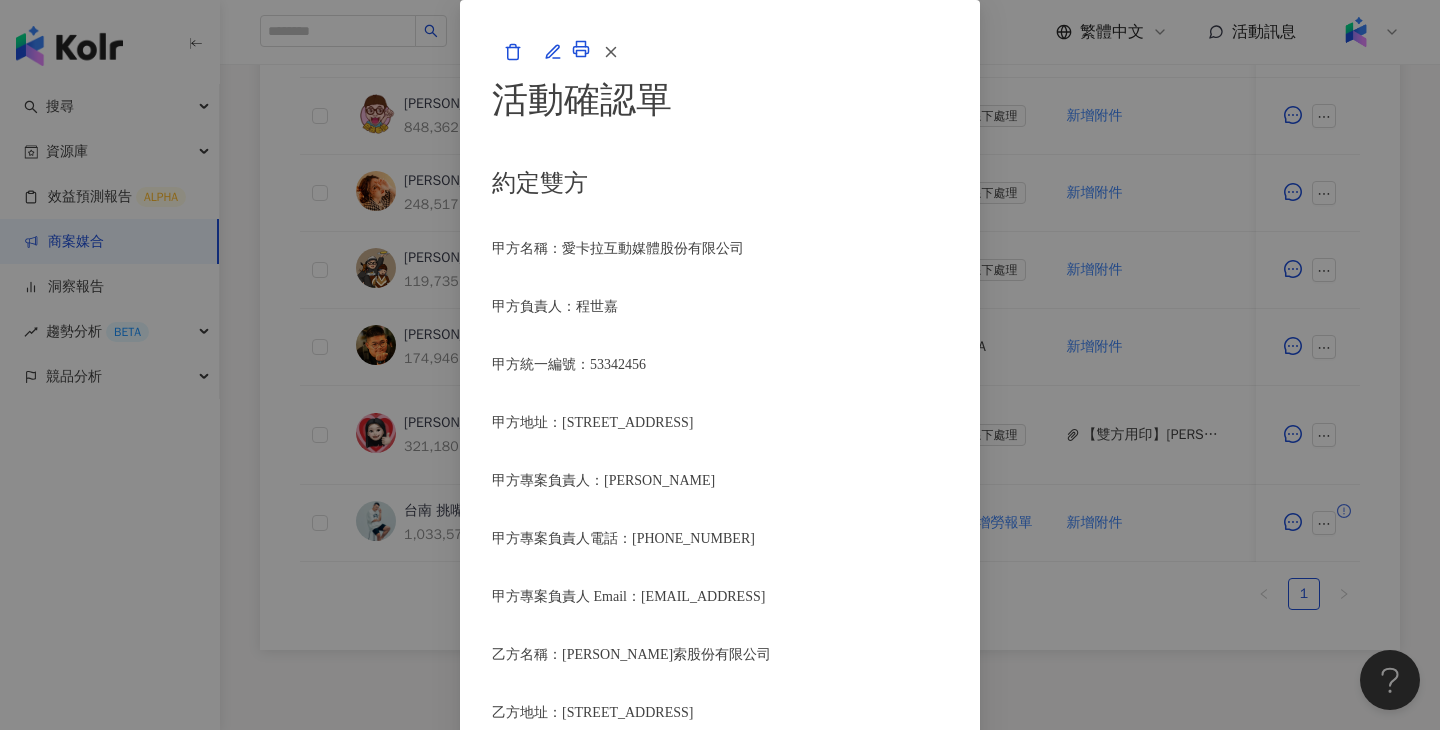 scroll, scrollTop: 2786, scrollLeft: 0, axis: vertical 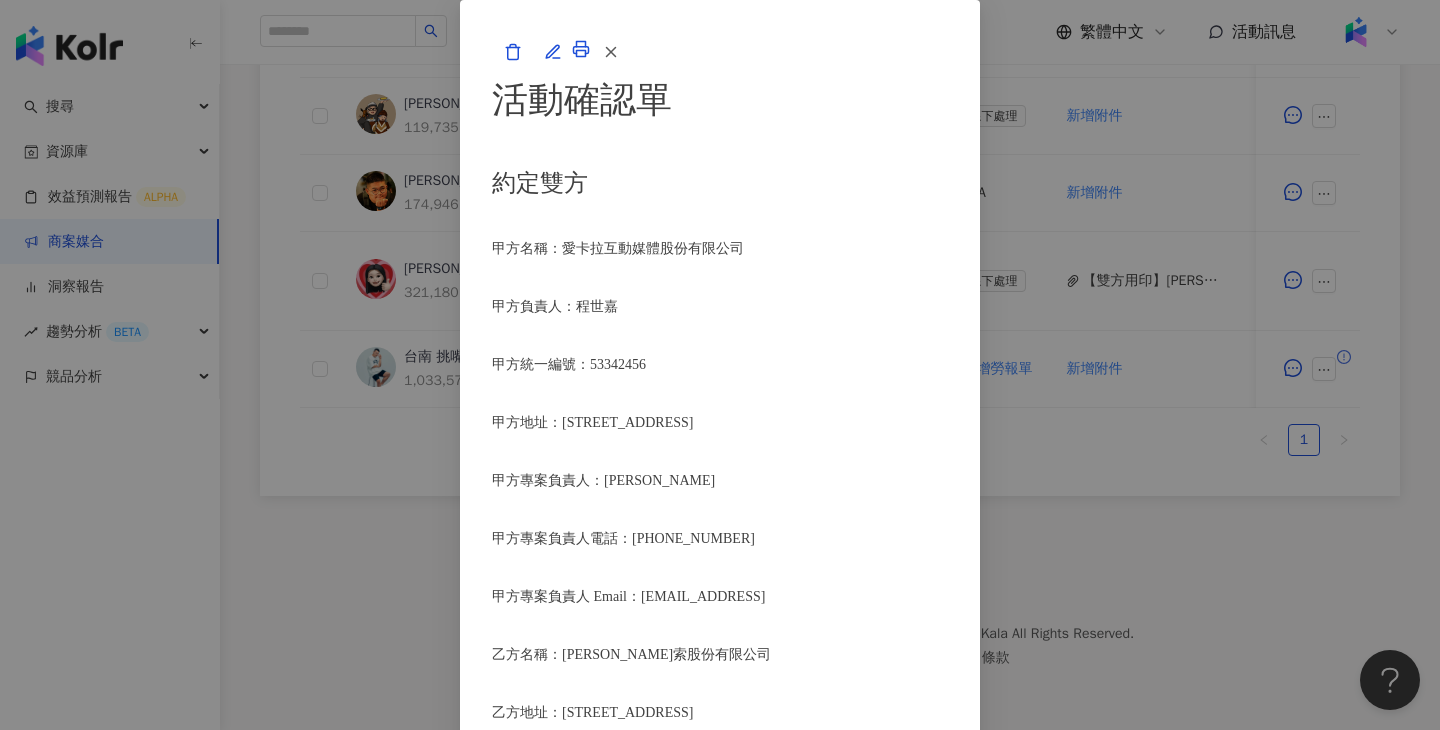 click 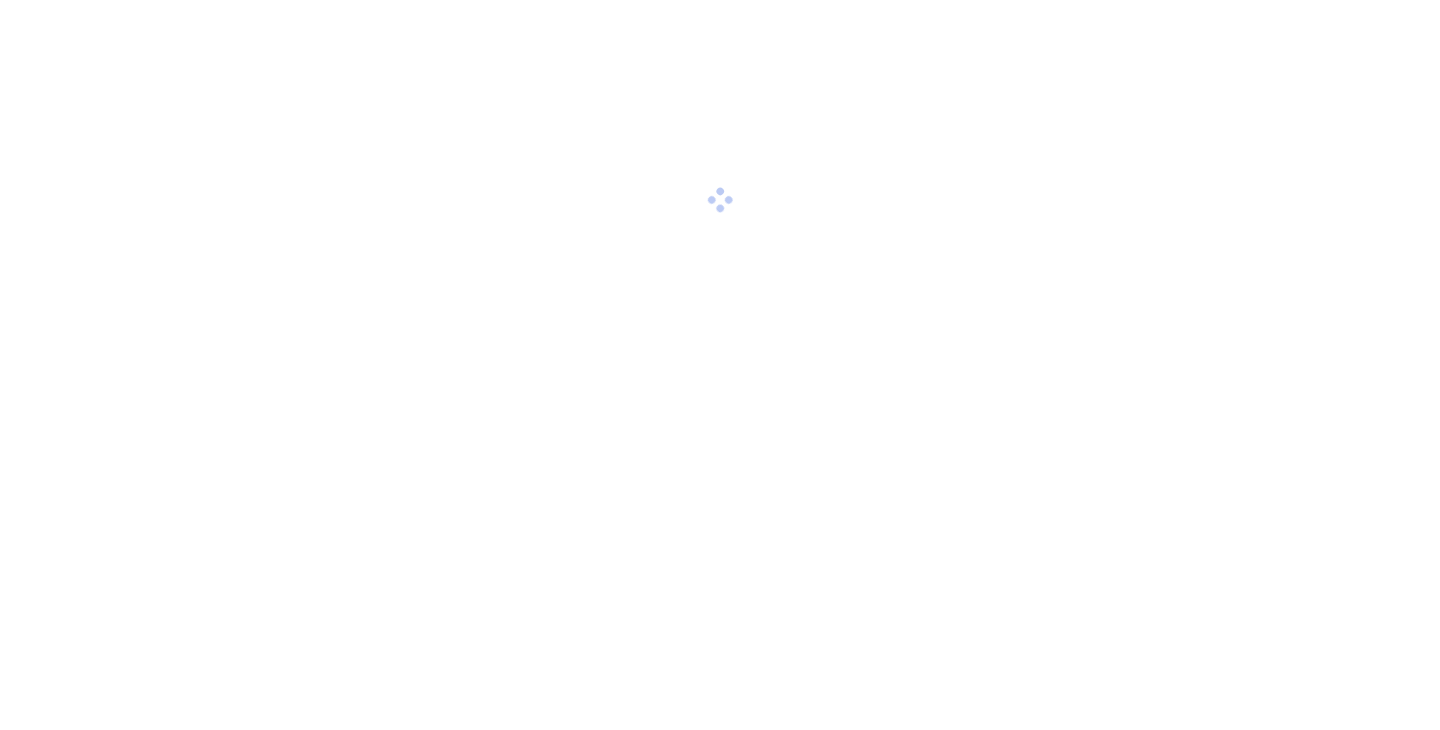 scroll, scrollTop: 0, scrollLeft: 0, axis: both 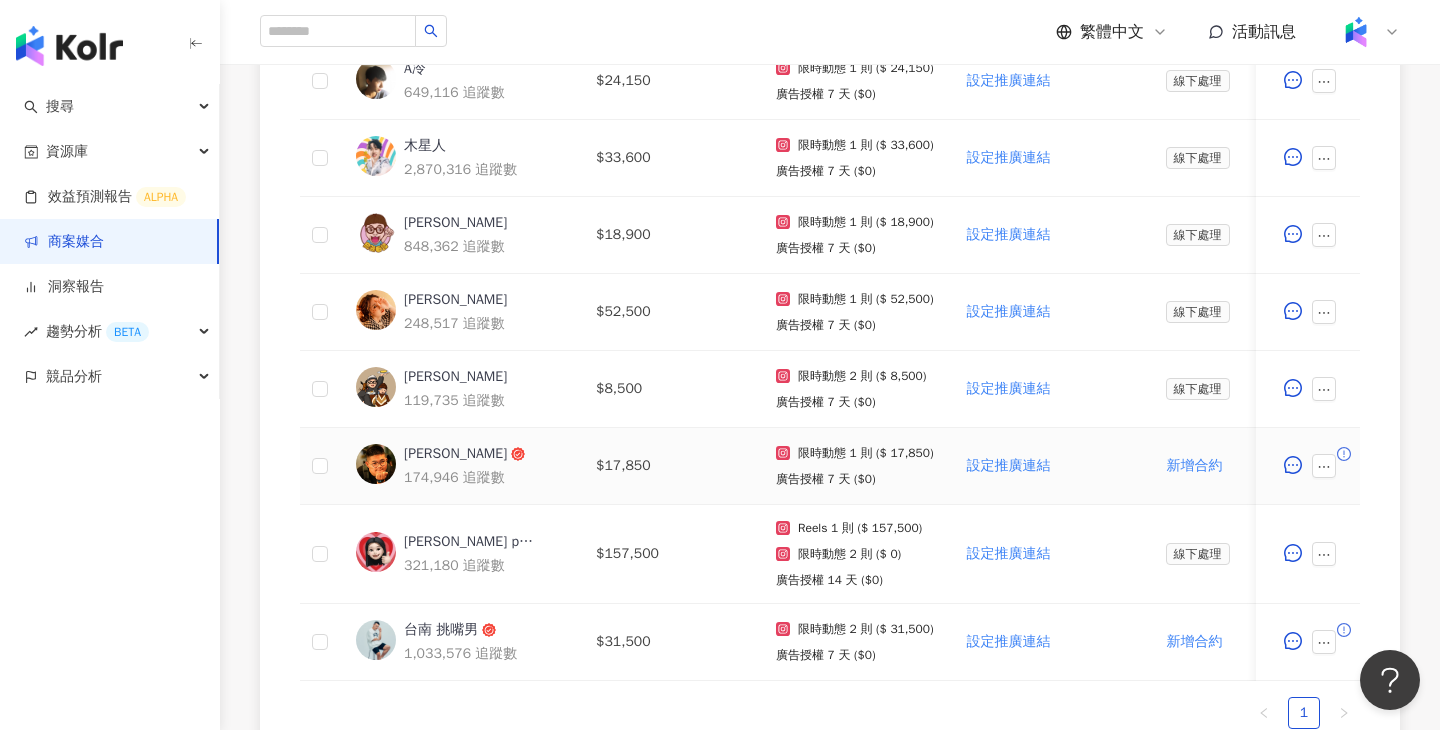 click on "[PERSON_NAME]" at bounding box center [455, 454] 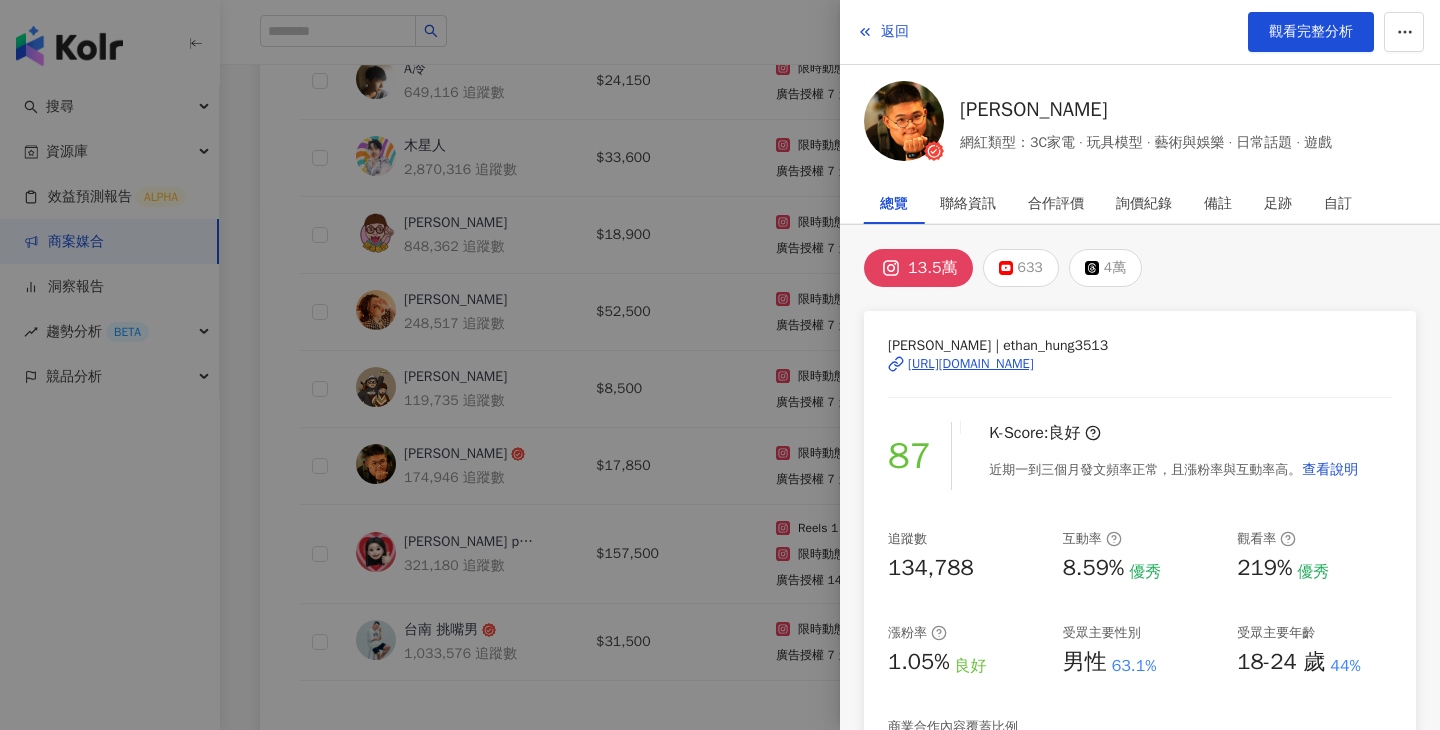 copy on "https://www.instagram.com/ethan_hung3513/" 